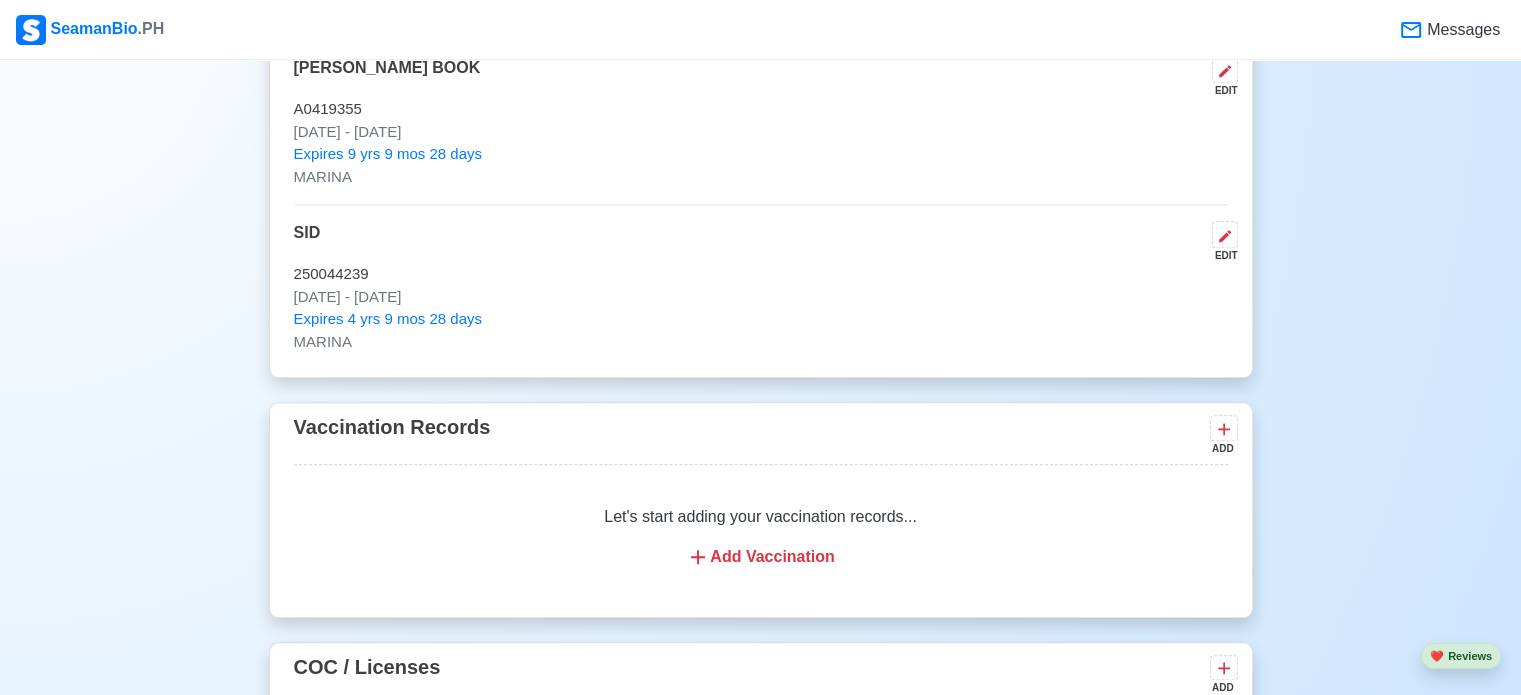 scroll, scrollTop: 1800, scrollLeft: 0, axis: vertical 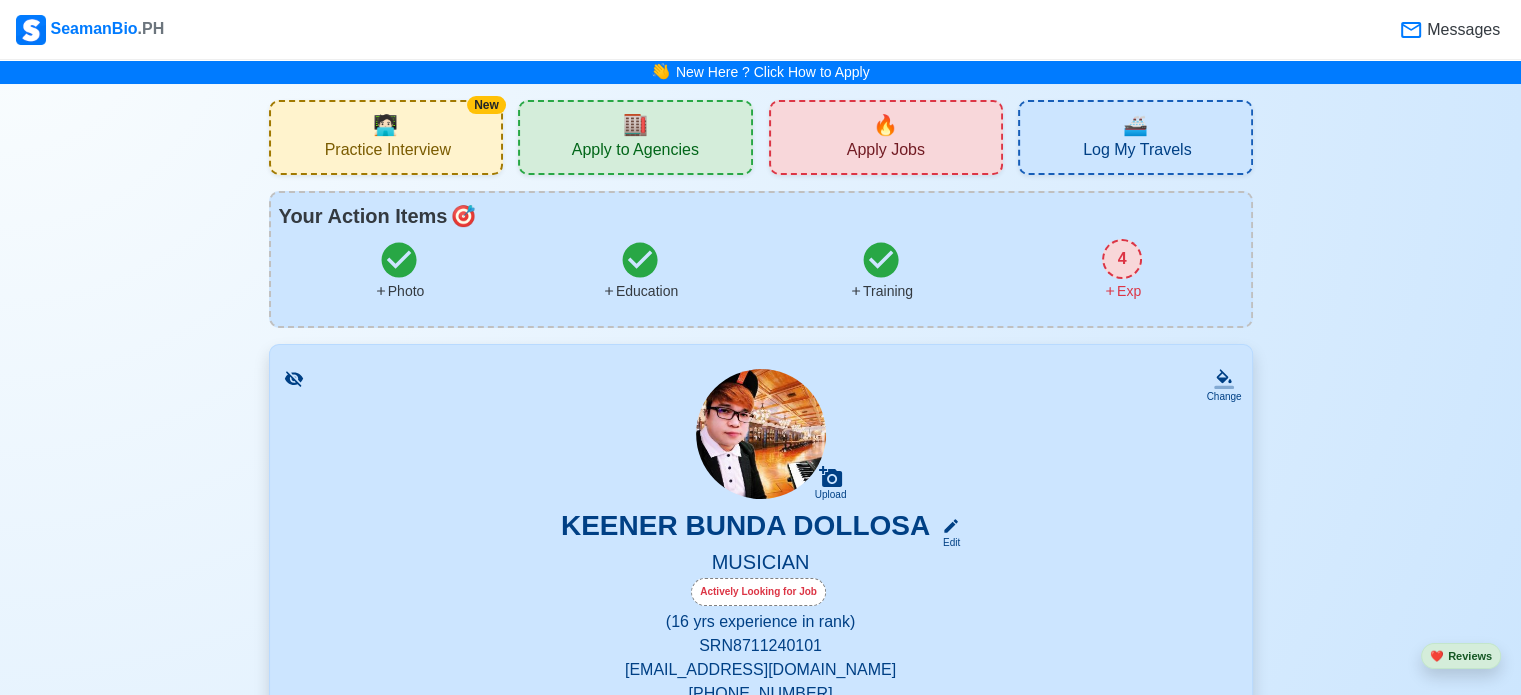 click on "New 🧑🏻‍💻   Practice Interview 🏬   Apply to Agencies 🔥 Apply Jobs 🚢   Log My Travels Your Action Items   🎯 Photo Education Training 4 Exp Change Upload KEENER BUNDA DOLLOSA Edit MUSICIAN Actively Looking for Job (16 yrs experience in rank) SRN  8711240101 [EMAIL_ADDRESS][DOMAIN_NAME] +639271408903 [DATE]   •  [DEMOGRAPHIC_DATA] [DEMOGRAPHIC_DATA]  •  Single 160.02  cm •  69  kg BLK [STREET_ADDRESS] BRGY. TUMANA, [GEOGRAPHIC_DATA] [GEOGRAPHIC_DATA]   🇵🇭 Availability [DATE] Download & Convert to PDF 🎨 Choose Other CV Design ✍️ Add My Signature Objective To leverage musical skills on international marine vessels, utilizing creativity to boost crew morale and providing entertainment options for passengers through singing and playing instruments. EDIT Statutory Info ADD Let's start adding your SSS, TIN, Pag-IBIG, PhilHealth.  Add Info Education 1 Auto sort by Start Date. ADD marikina high school EDIT [DATE] - [DATE] Travel Documents 3 Passport, [GEOGRAPHIC_DATA] Visa, [PERSON_NAME] Book, etc. ADD passport EDIT" at bounding box center (760, 3014) 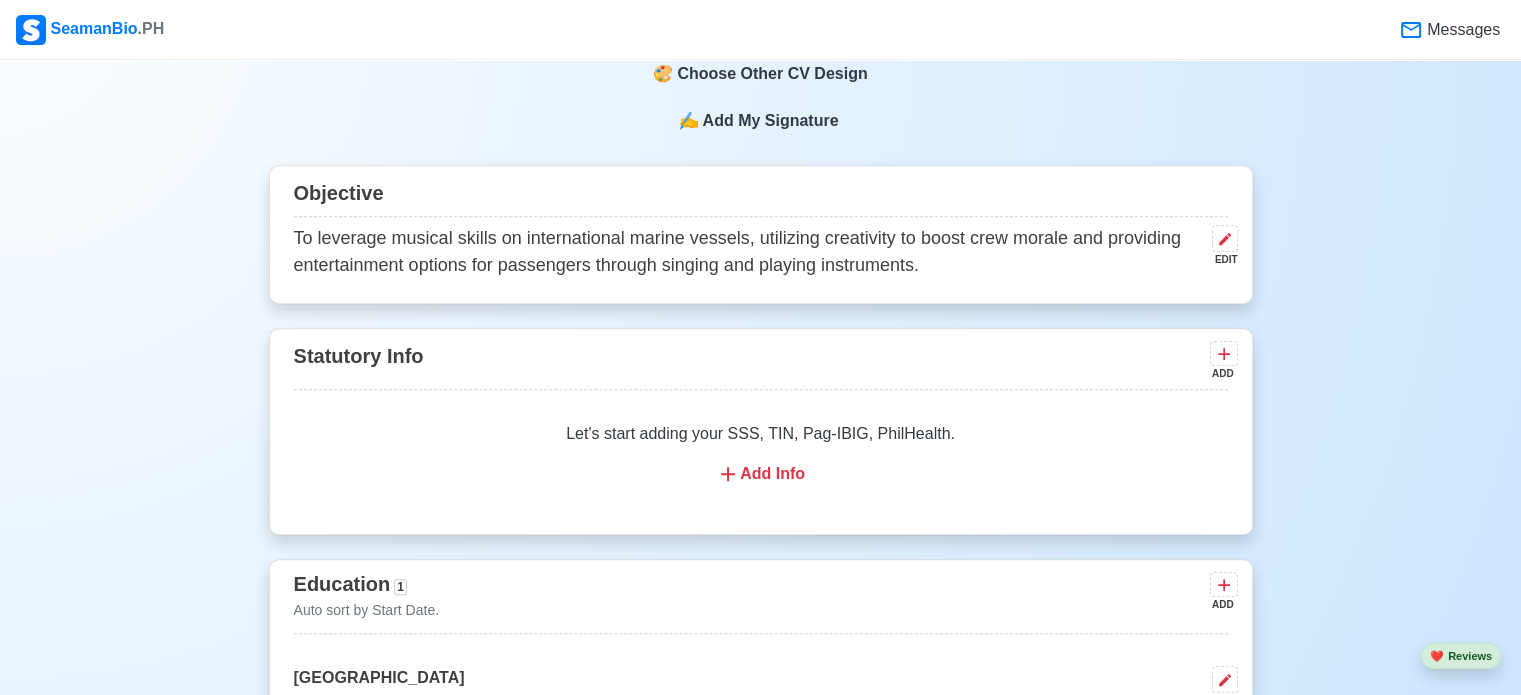 scroll, scrollTop: 900, scrollLeft: 0, axis: vertical 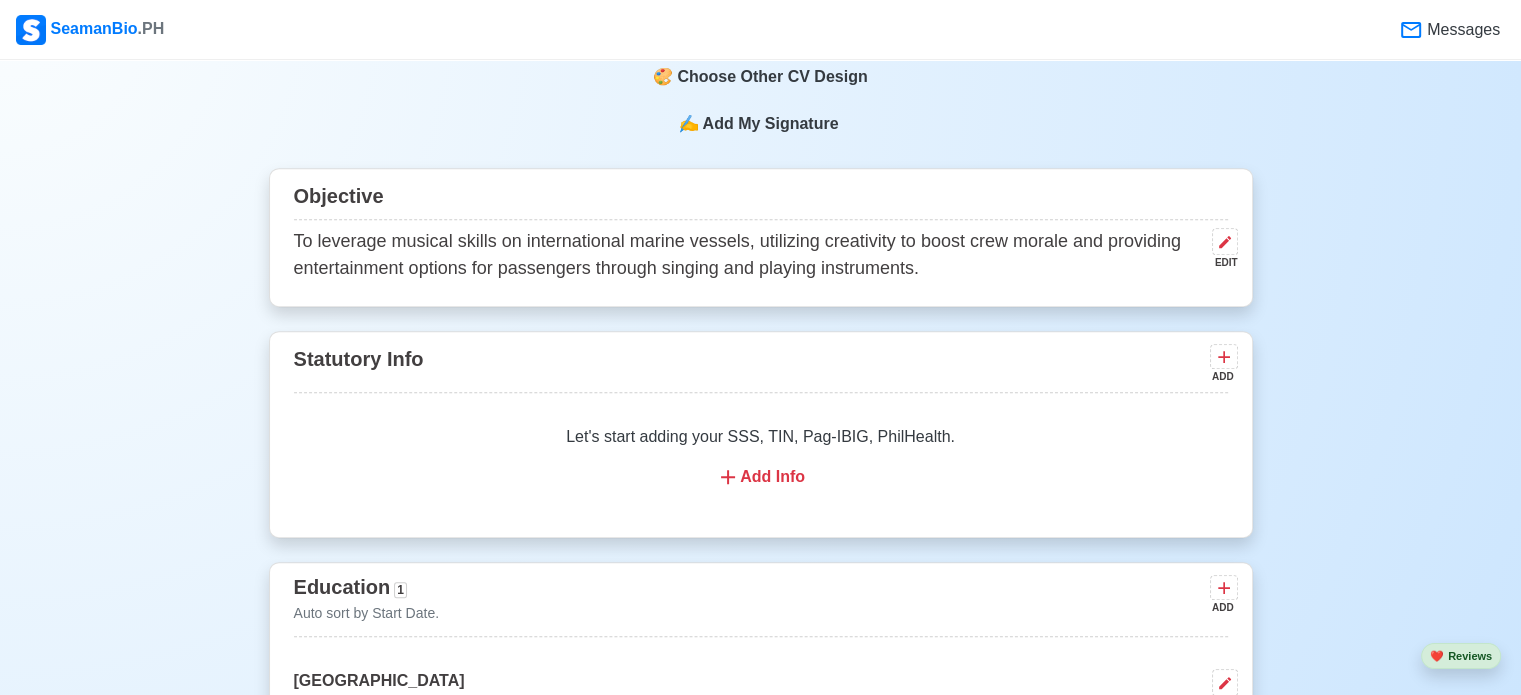 click on "Add Info" at bounding box center (761, 477) 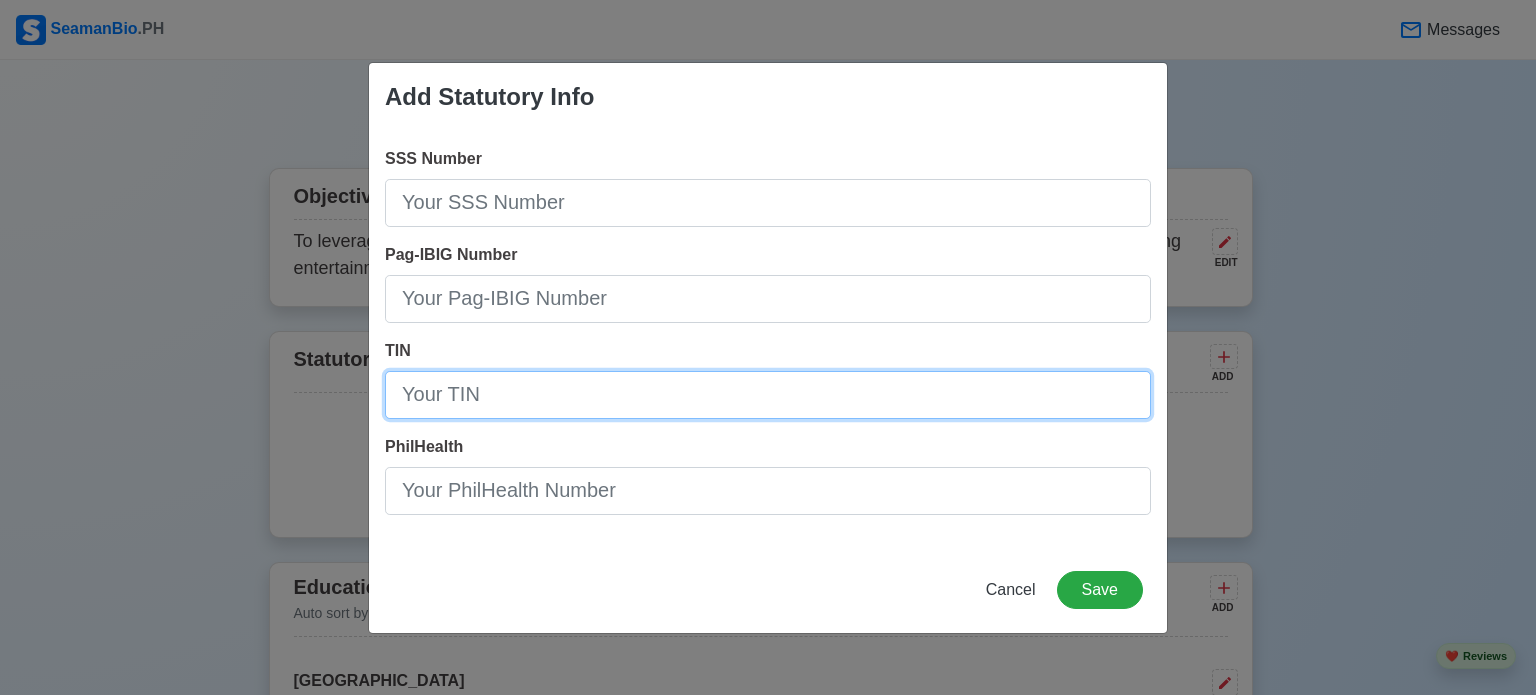 click on "TIN" at bounding box center (768, 395) 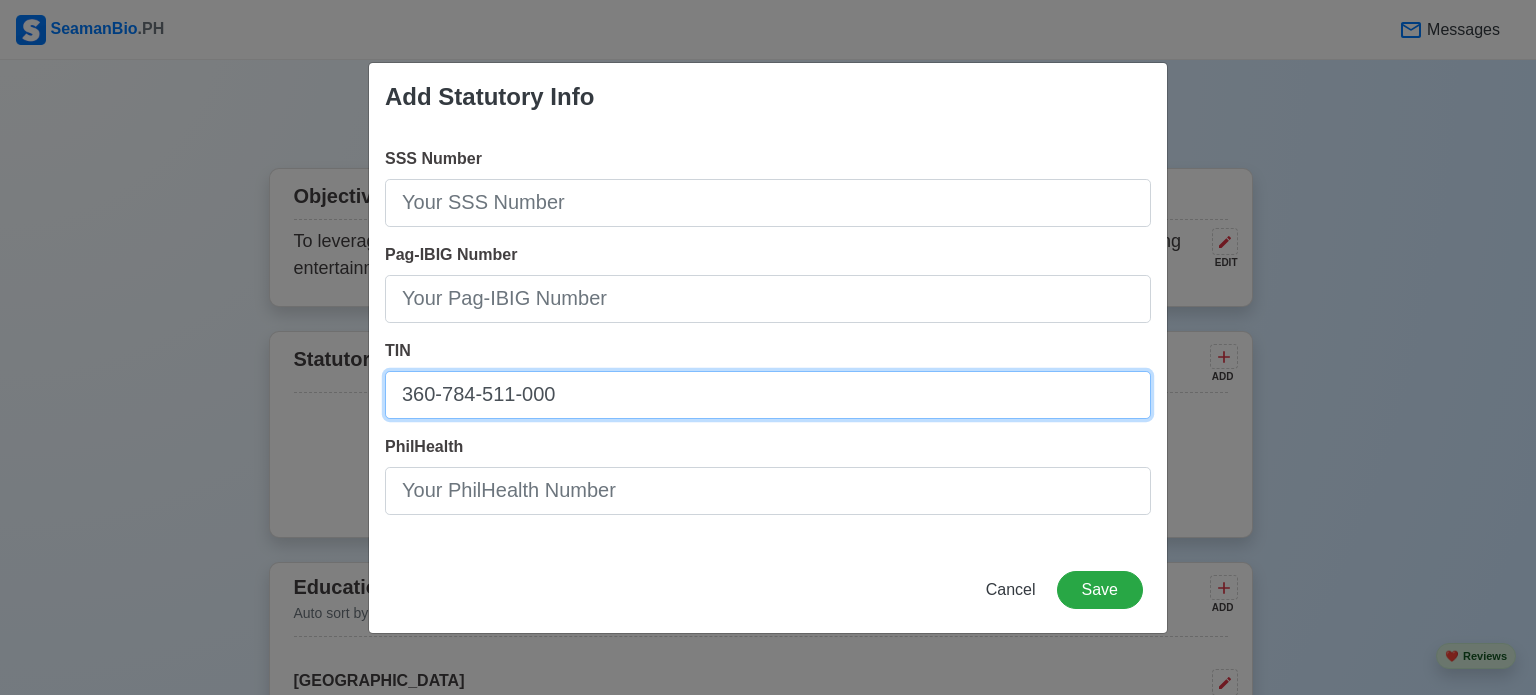 type on "360-784-511-000" 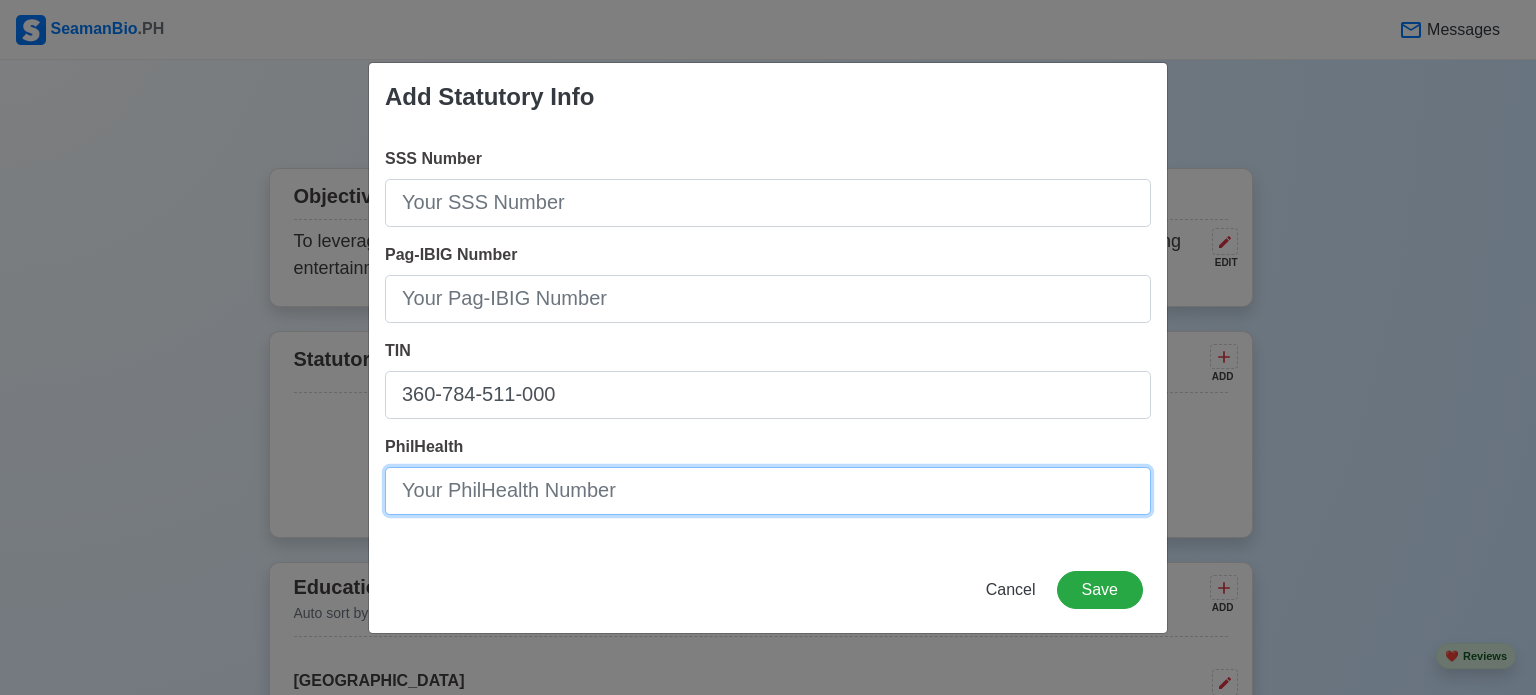 click on "PhilHealth" at bounding box center [768, 491] 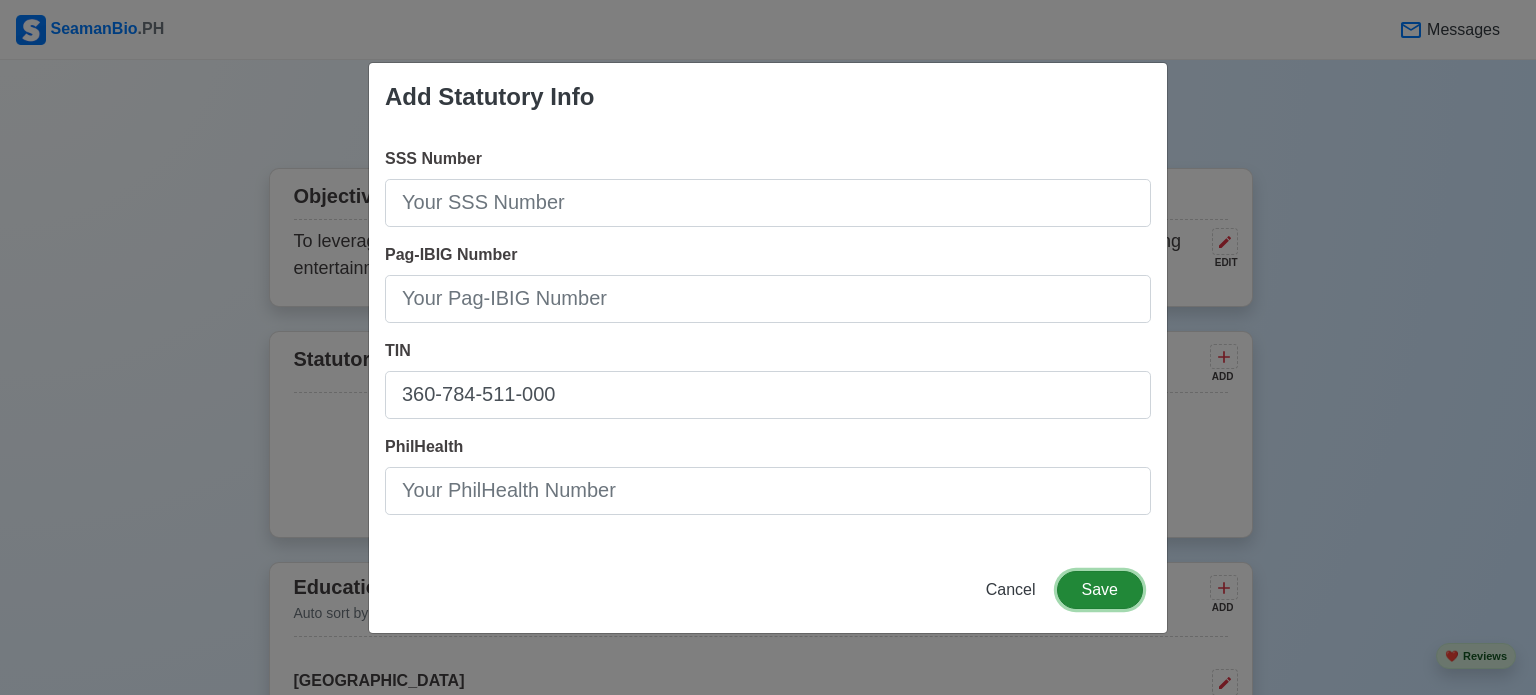 click on "Save" at bounding box center [1100, 590] 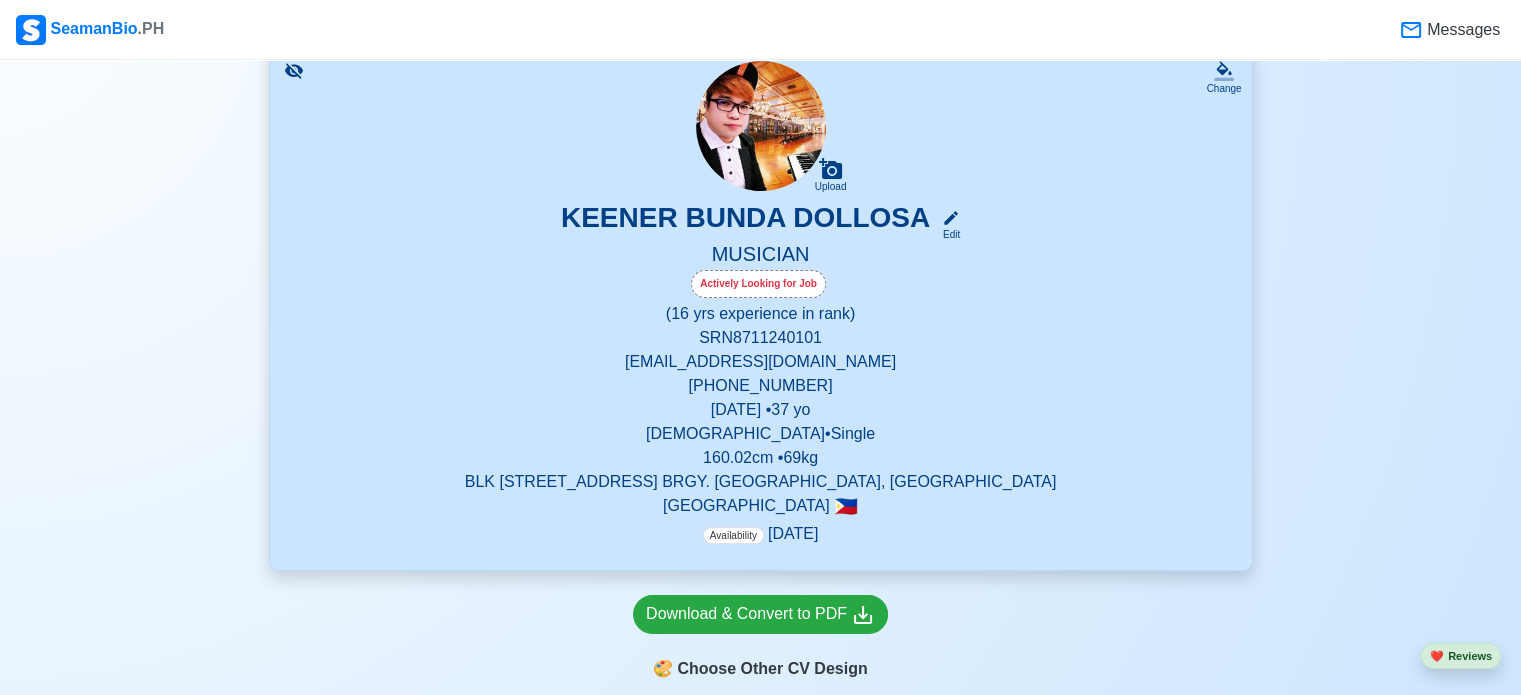 scroll, scrollTop: 300, scrollLeft: 0, axis: vertical 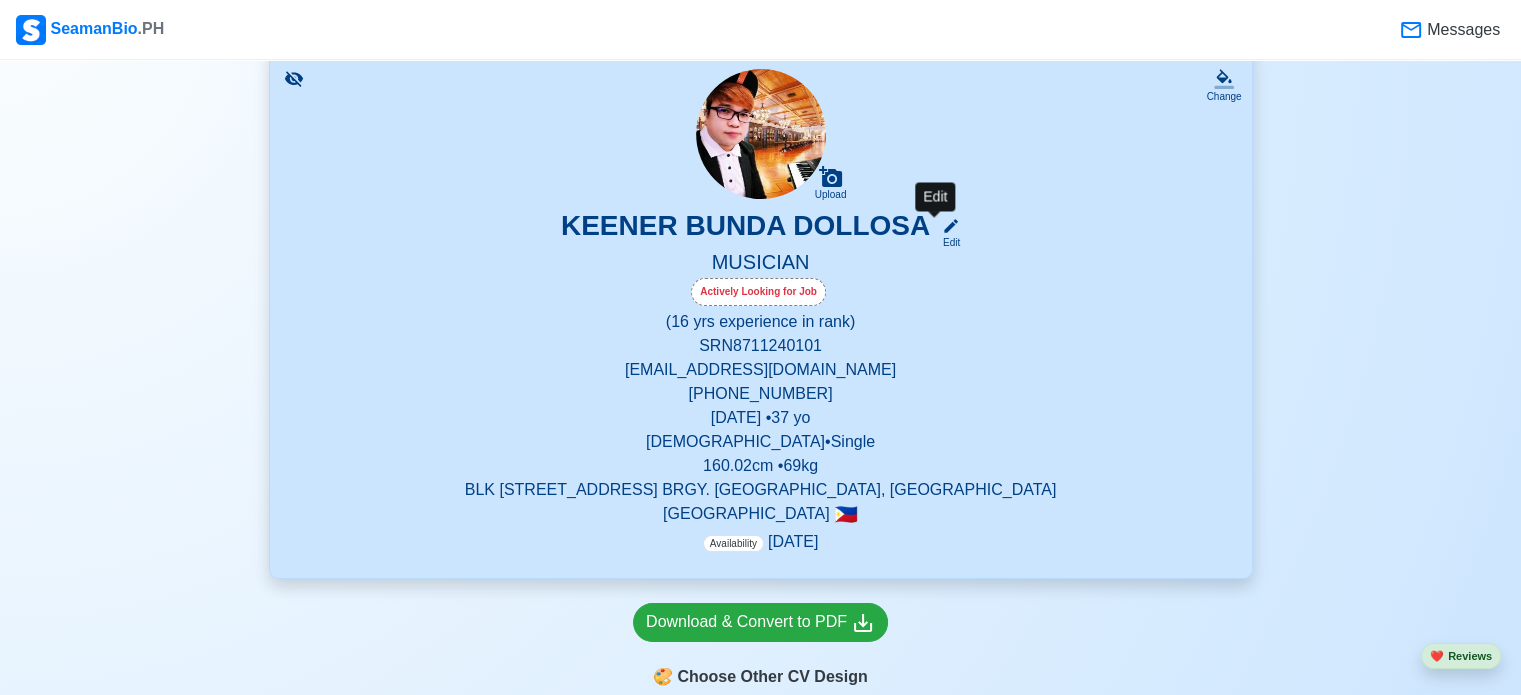 click 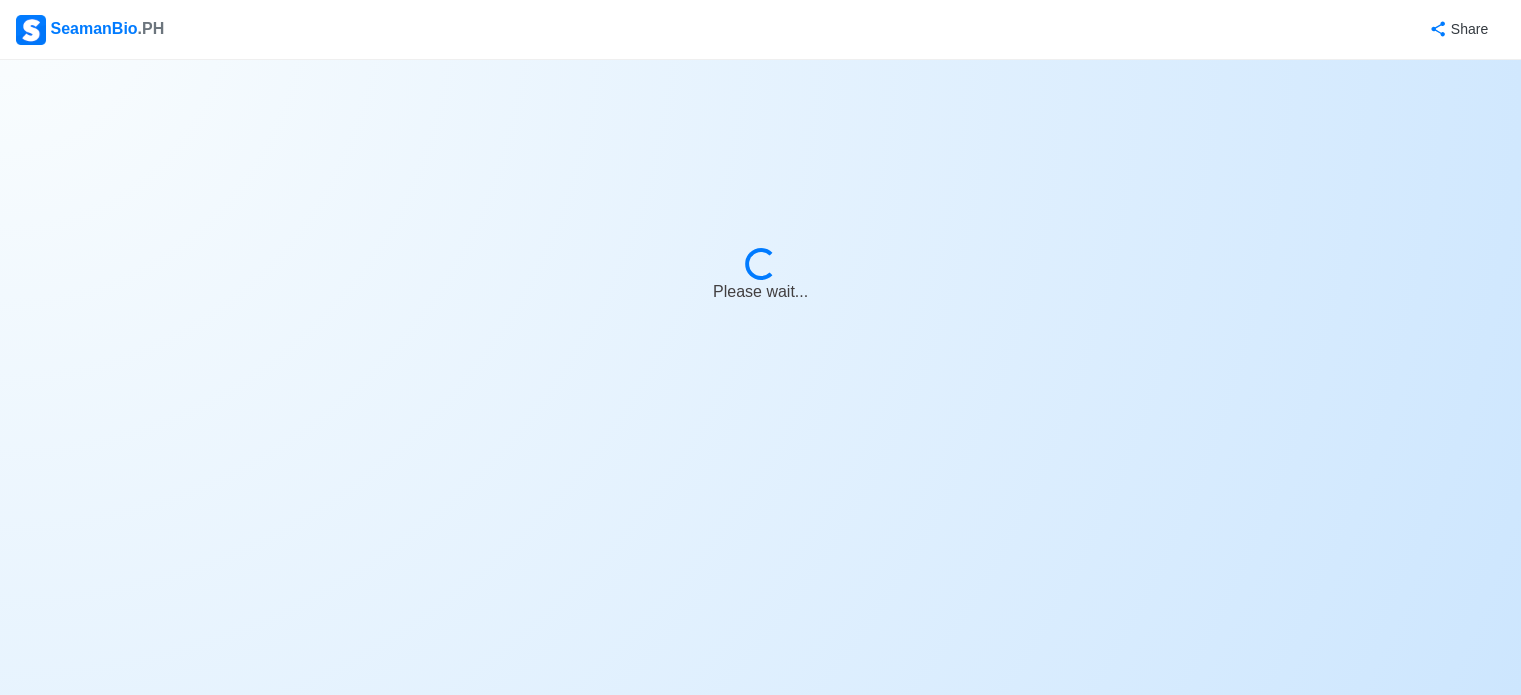 scroll, scrollTop: 0, scrollLeft: 0, axis: both 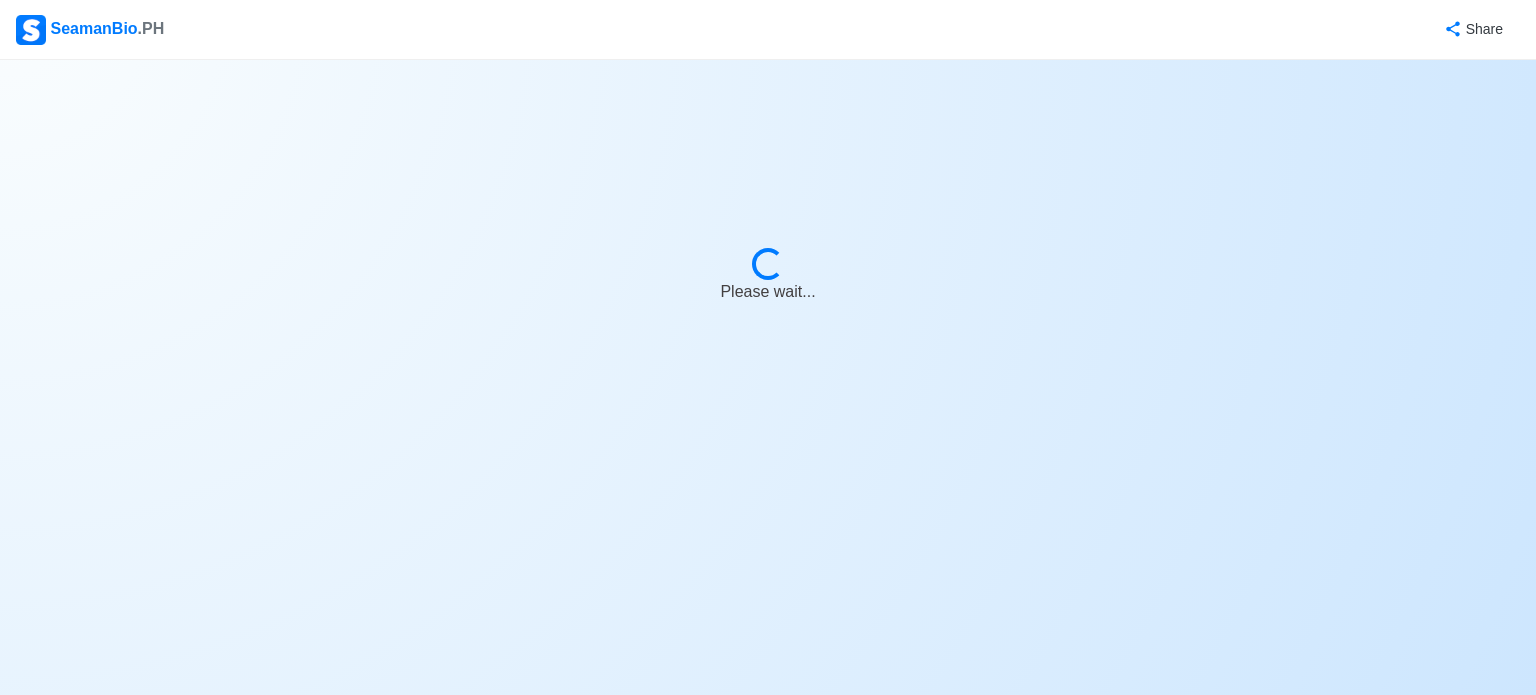 select on "Actively Looking for Job" 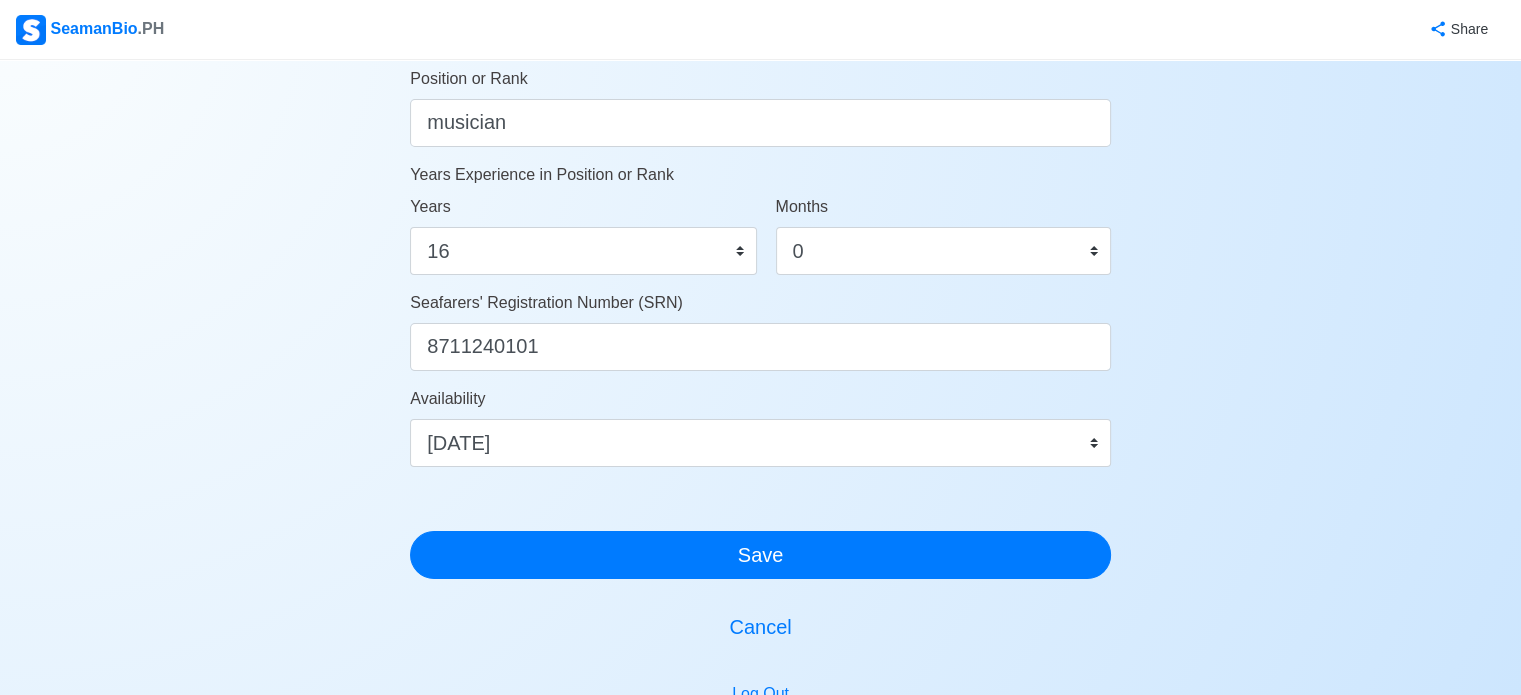 scroll, scrollTop: 1200, scrollLeft: 0, axis: vertical 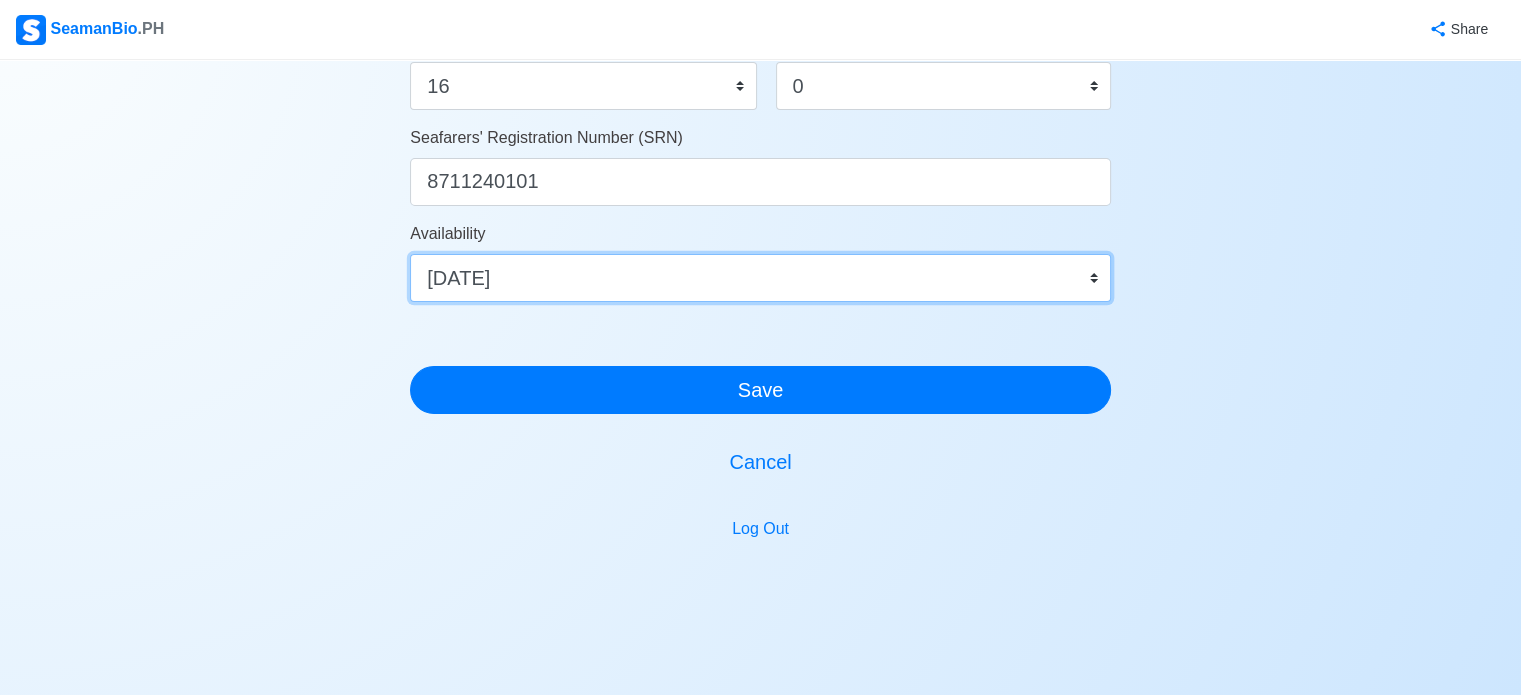 click on "Immediate [DATE]  [DATE]  [DATE]  [DATE]  [DATE]  [DATE]  [DATE]  [DATE]  [DATE]" at bounding box center (760, 278) 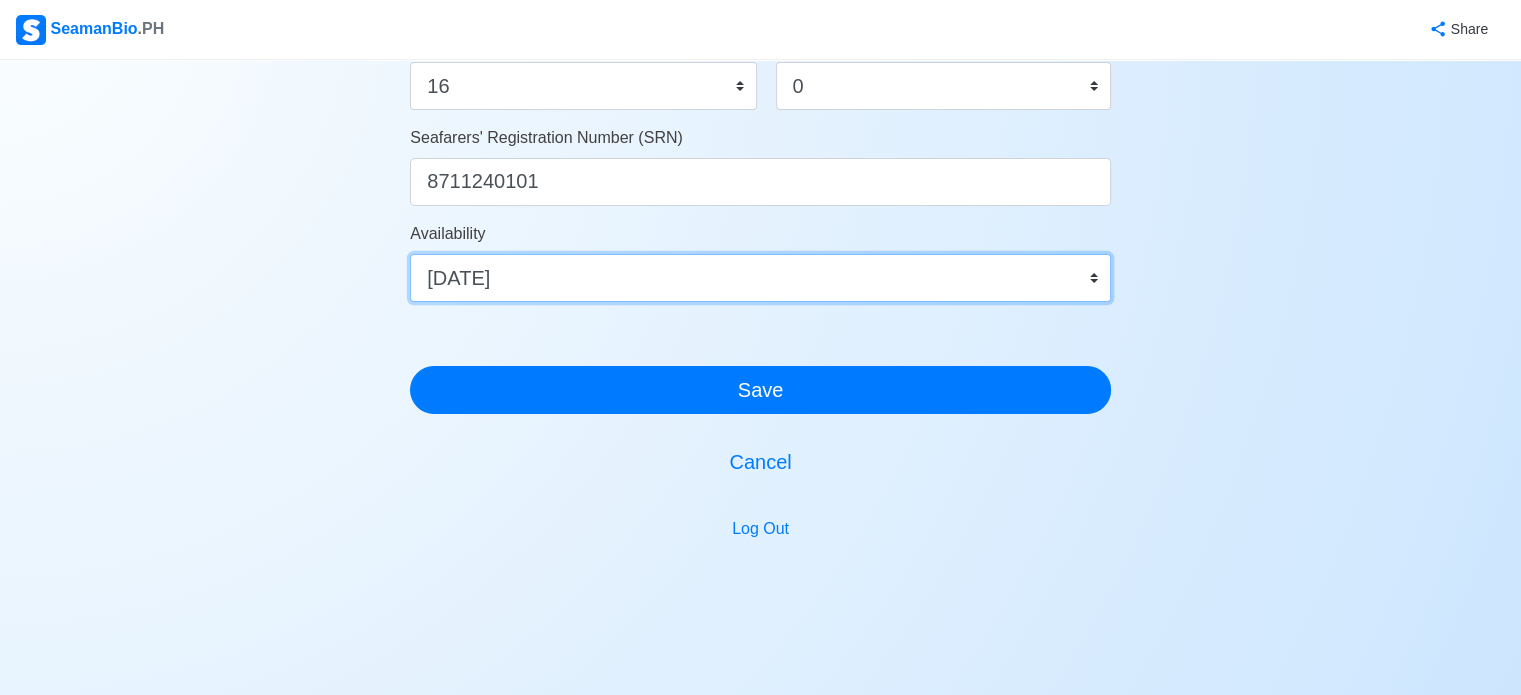 select on "4102416000000" 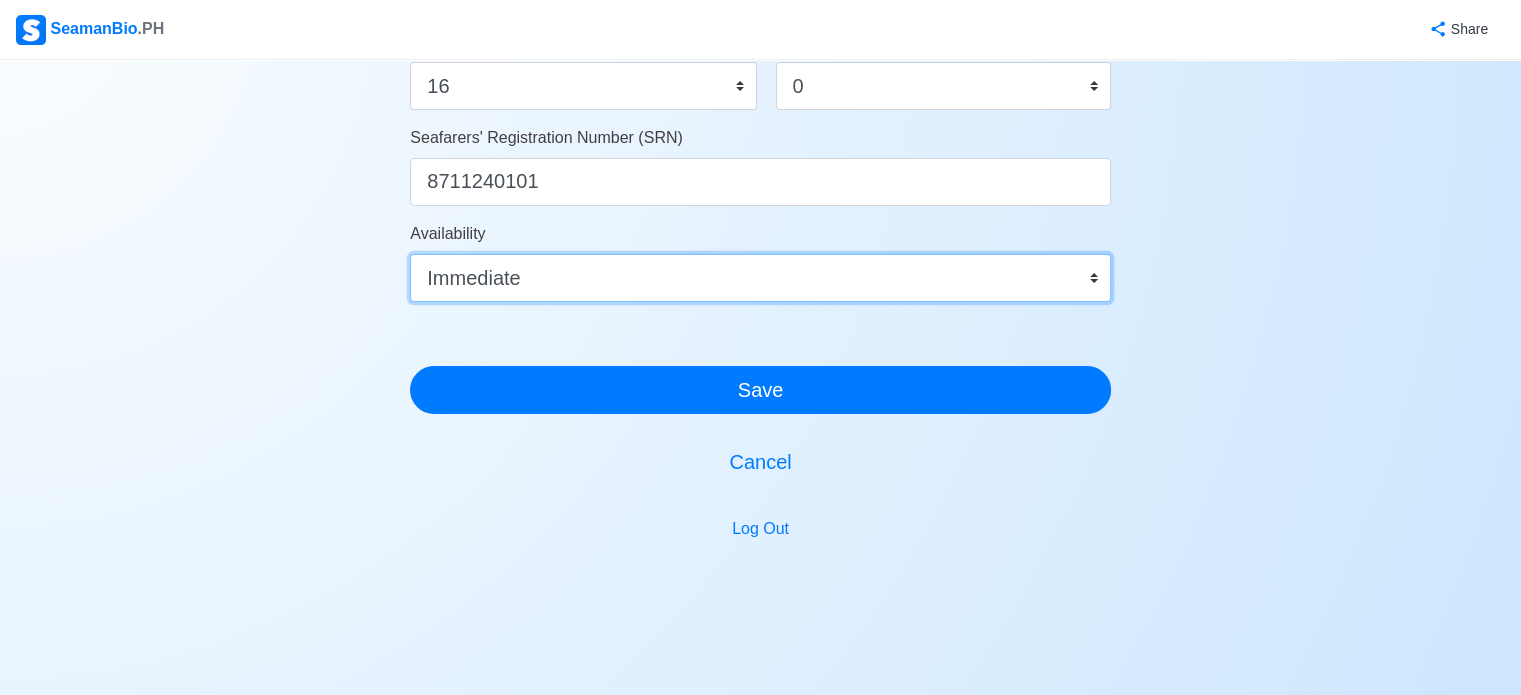 click on "Immediate [DATE]  [DATE]  [DATE]  [DATE]  [DATE]  [DATE]  [DATE]  [DATE]  [DATE]" at bounding box center [760, 278] 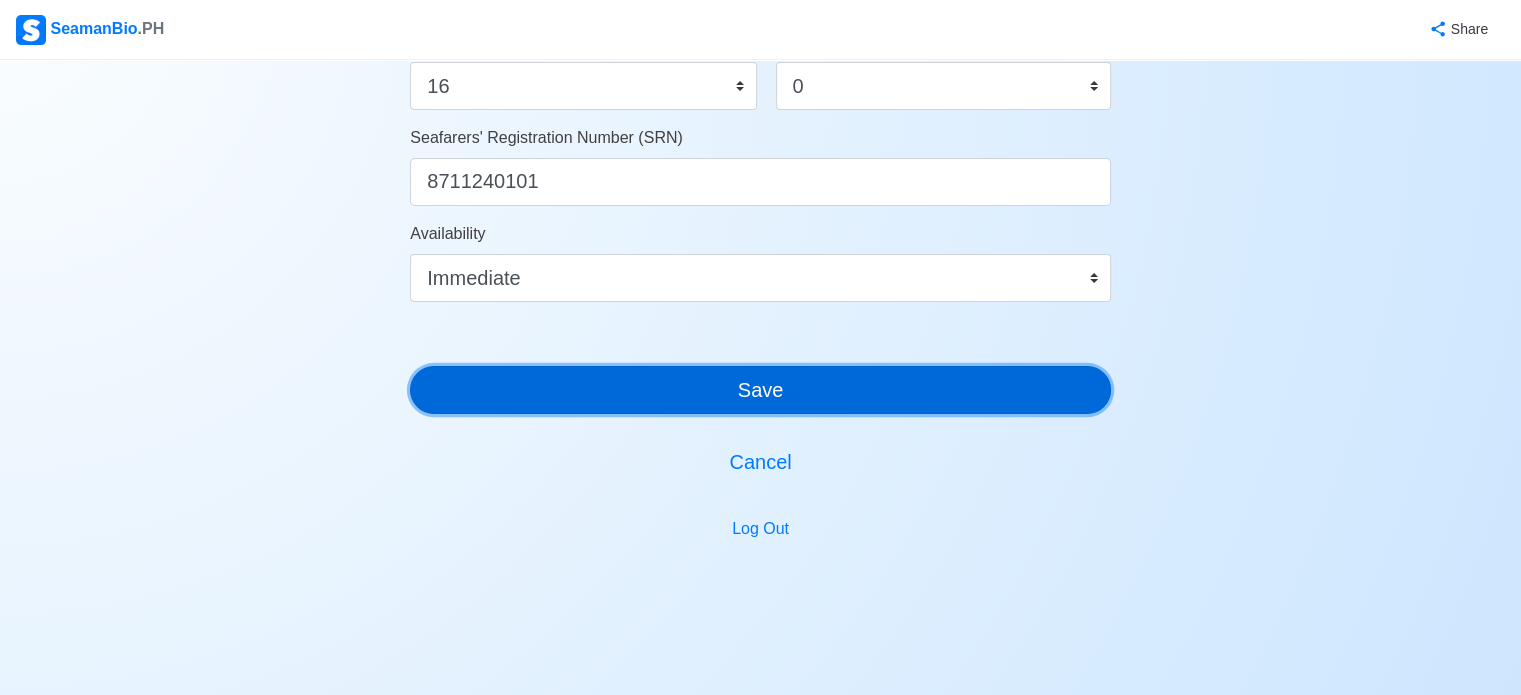 click on "Save" at bounding box center (760, 390) 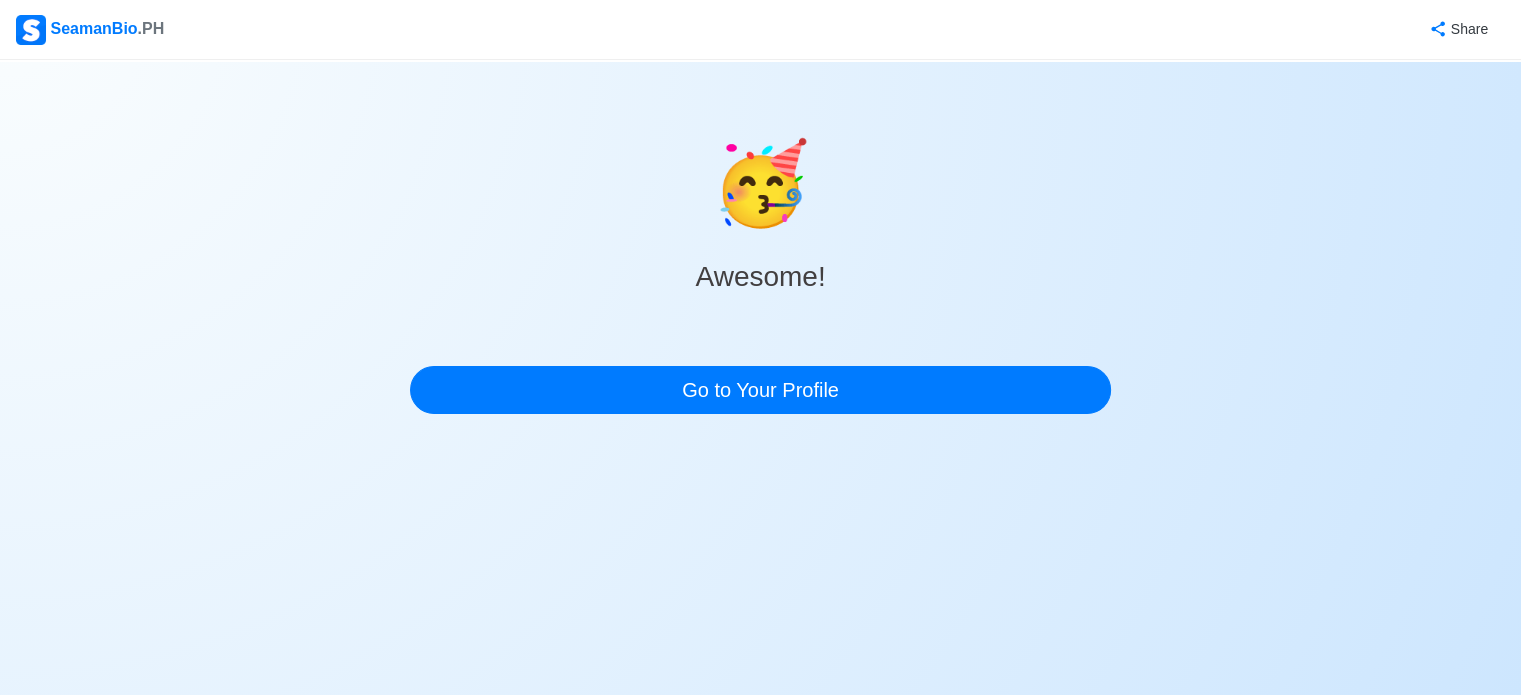 scroll, scrollTop: 0, scrollLeft: 0, axis: both 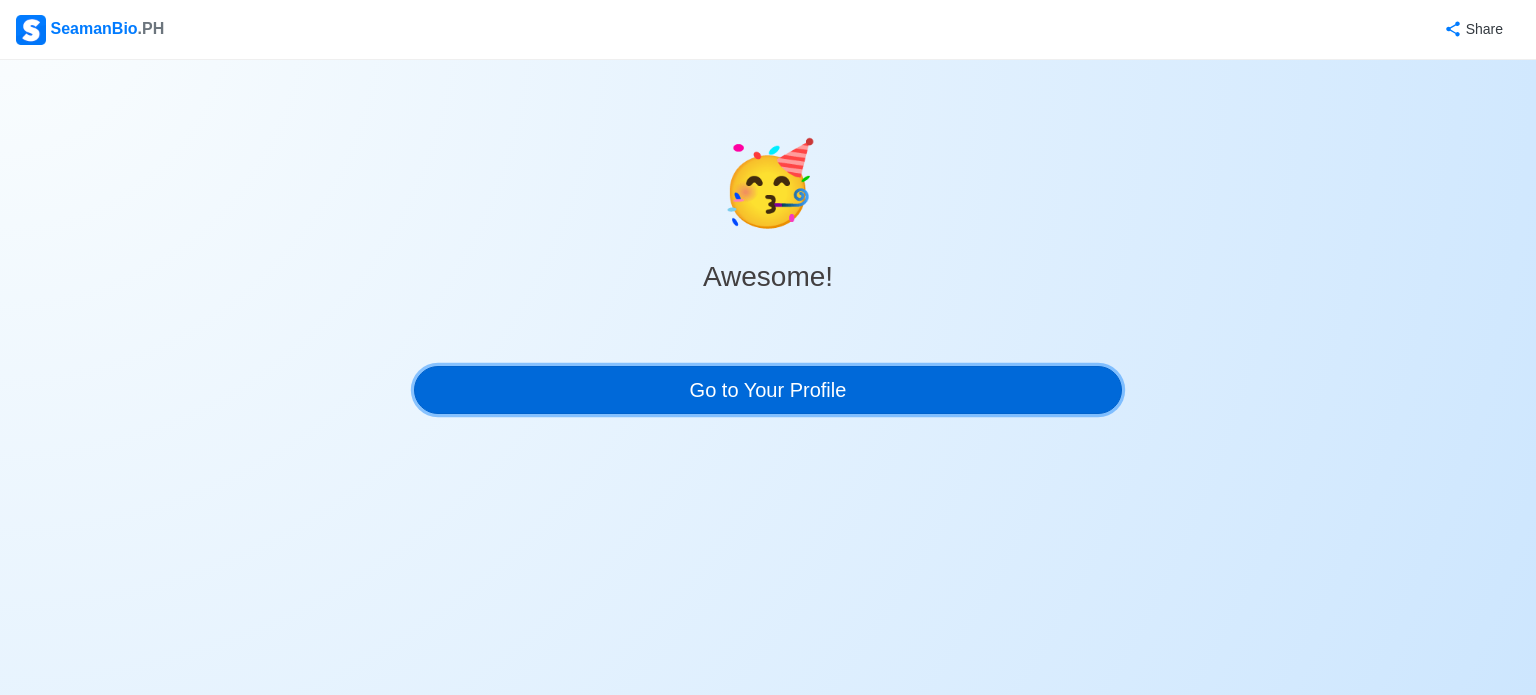 click on "Go to Your Profile" at bounding box center (768, 390) 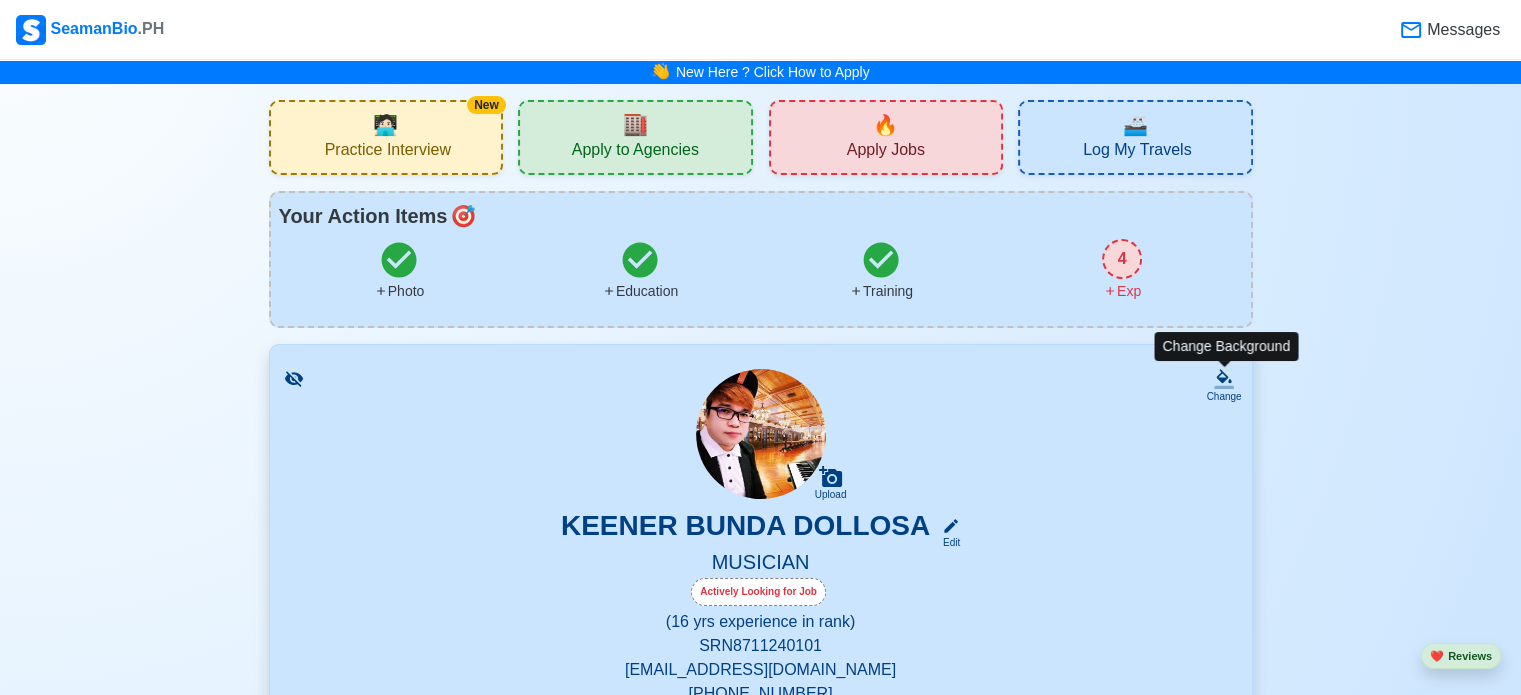 click 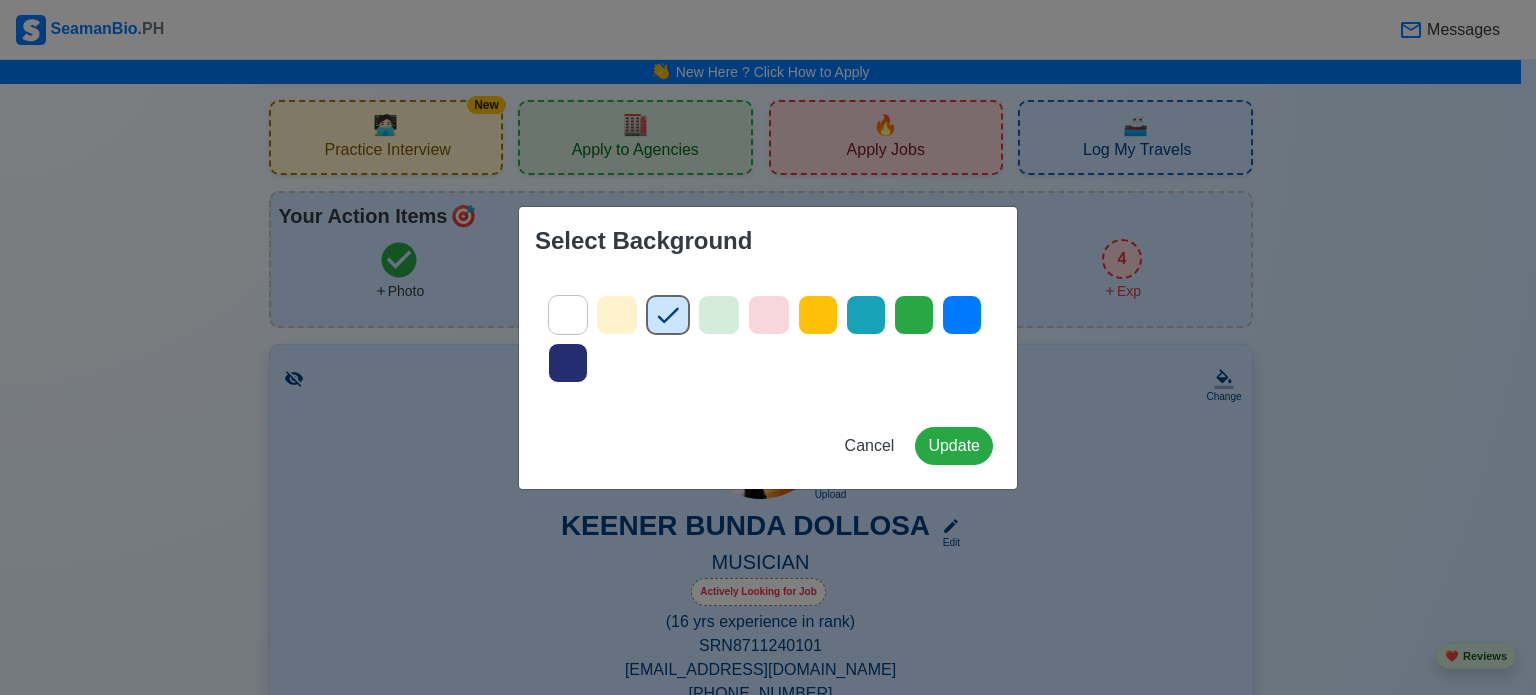 click 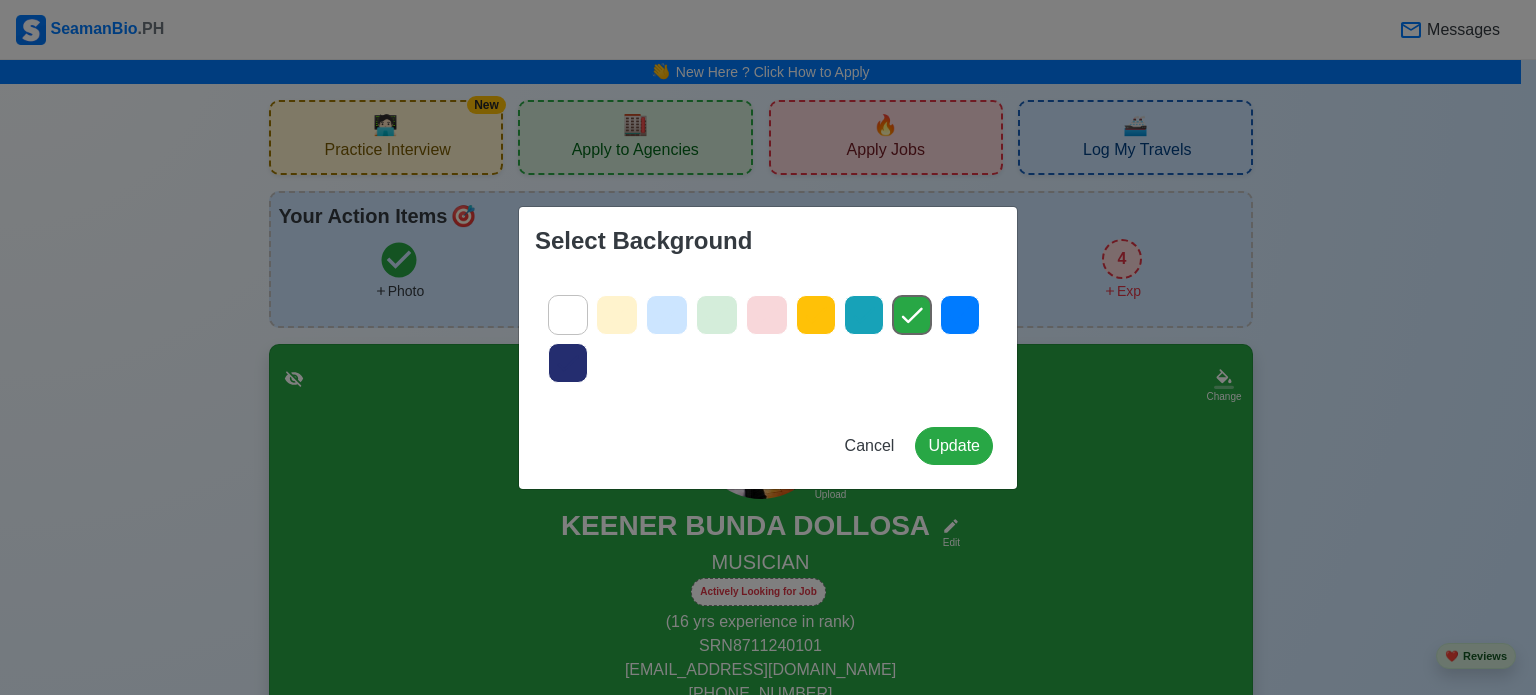 click on "Select Background Cancel Update" at bounding box center (768, 347) 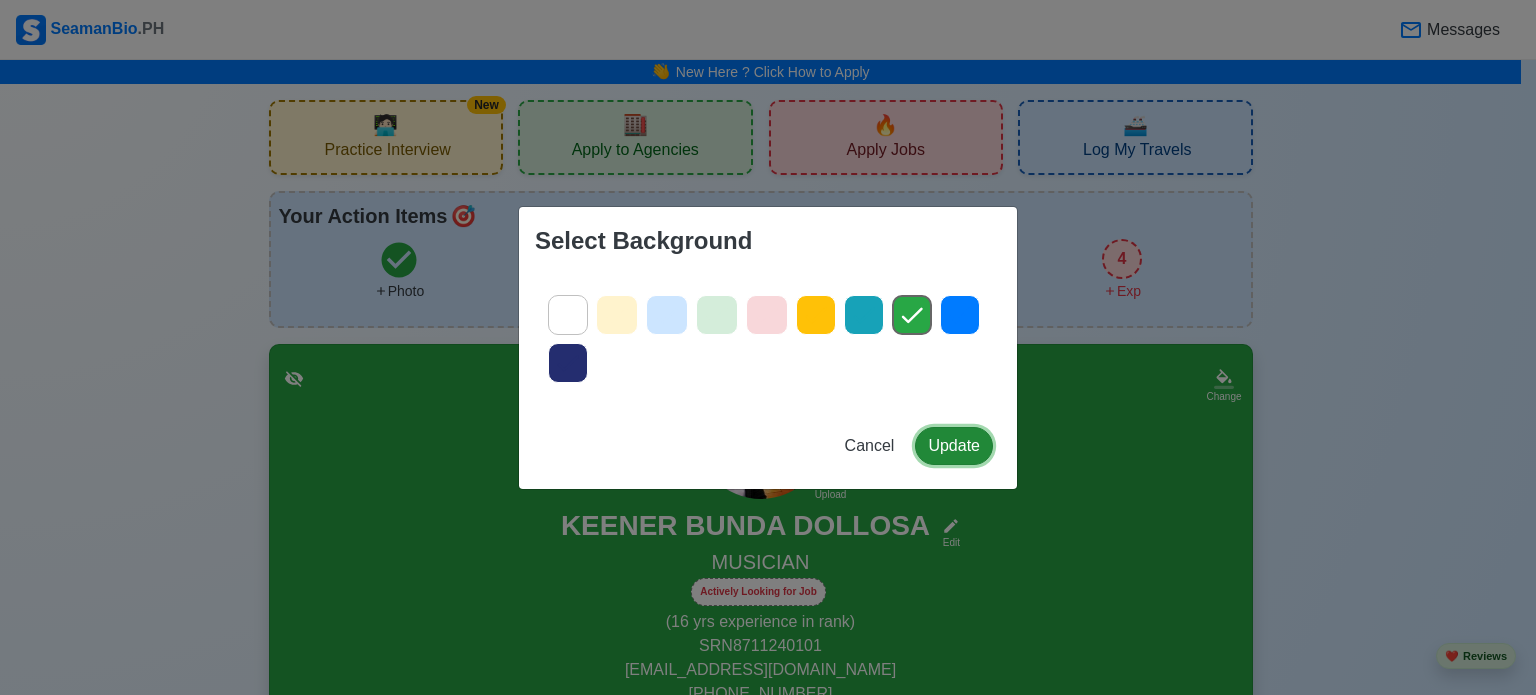click on "Update" at bounding box center (954, 446) 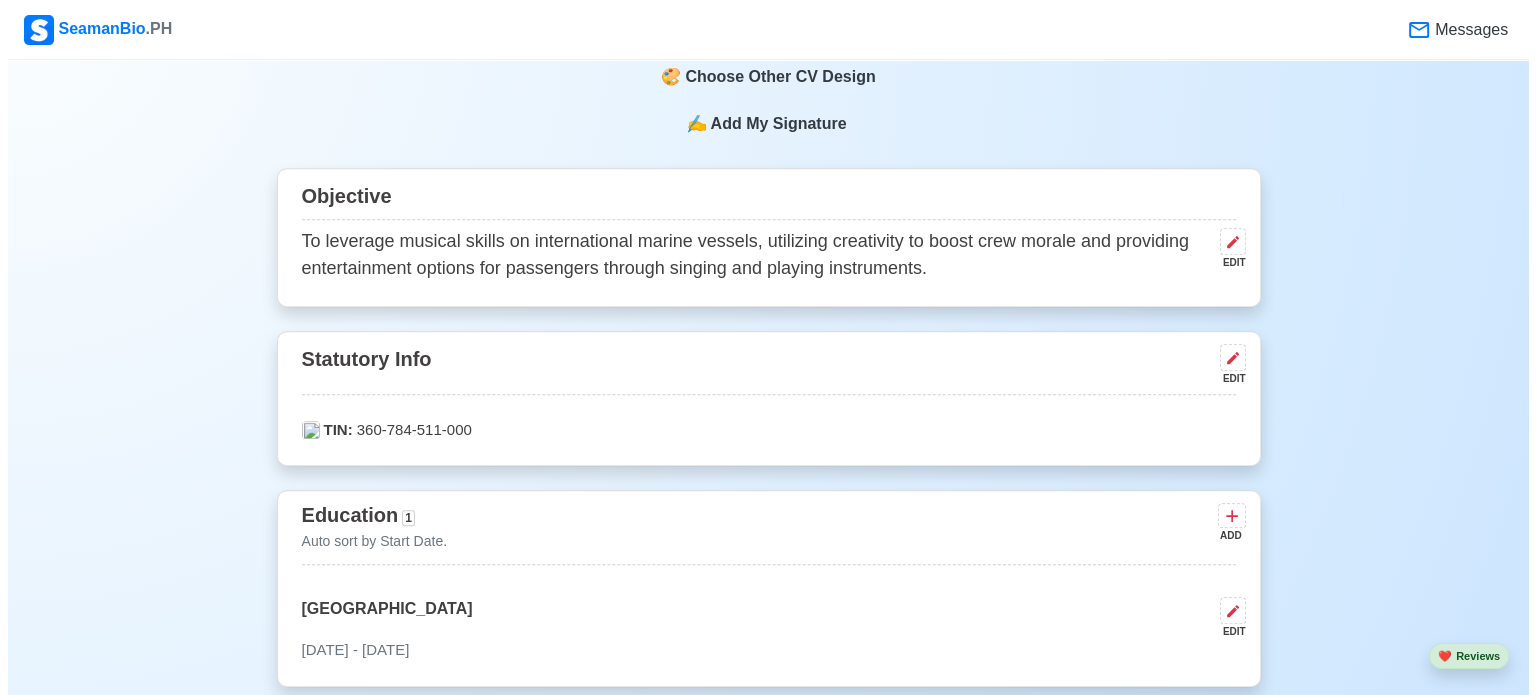 scroll, scrollTop: 700, scrollLeft: 0, axis: vertical 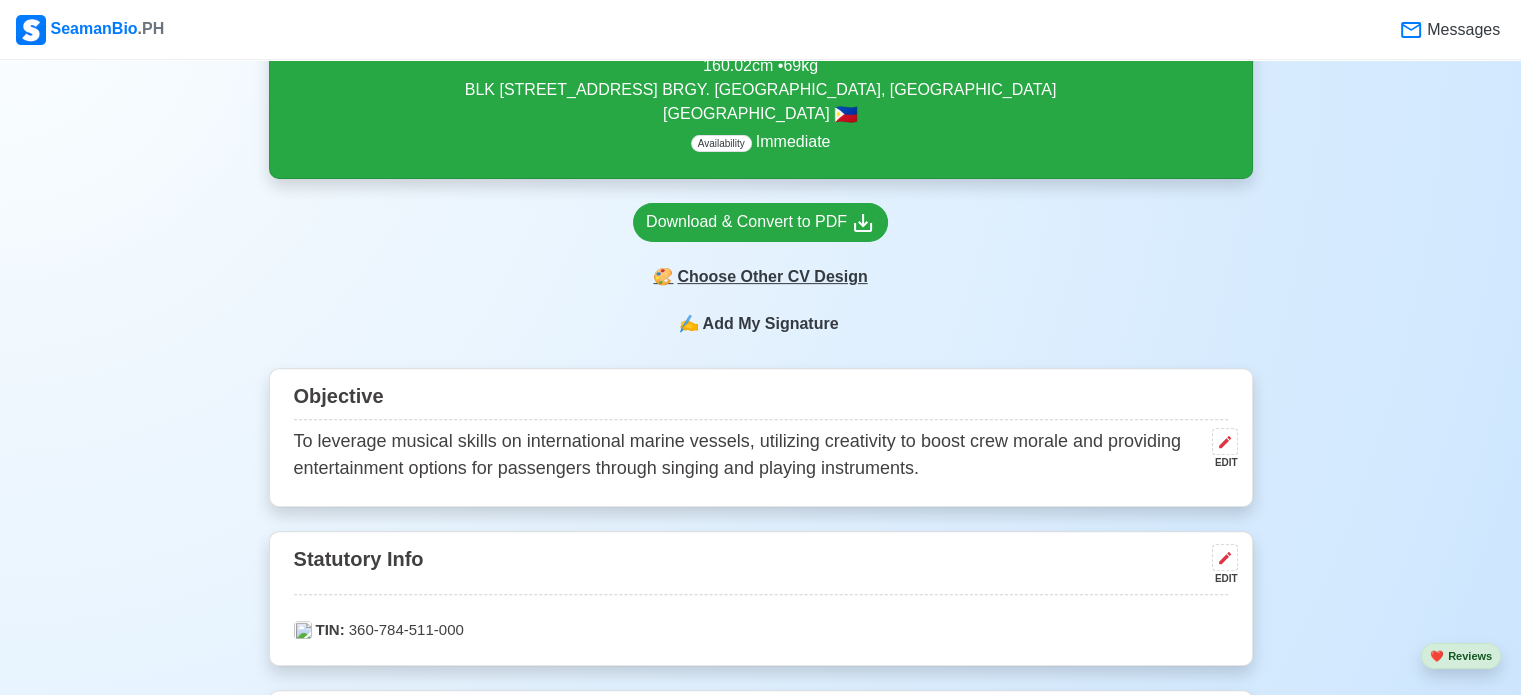 click on "🎨 Choose Other CV Design" at bounding box center (760, 277) 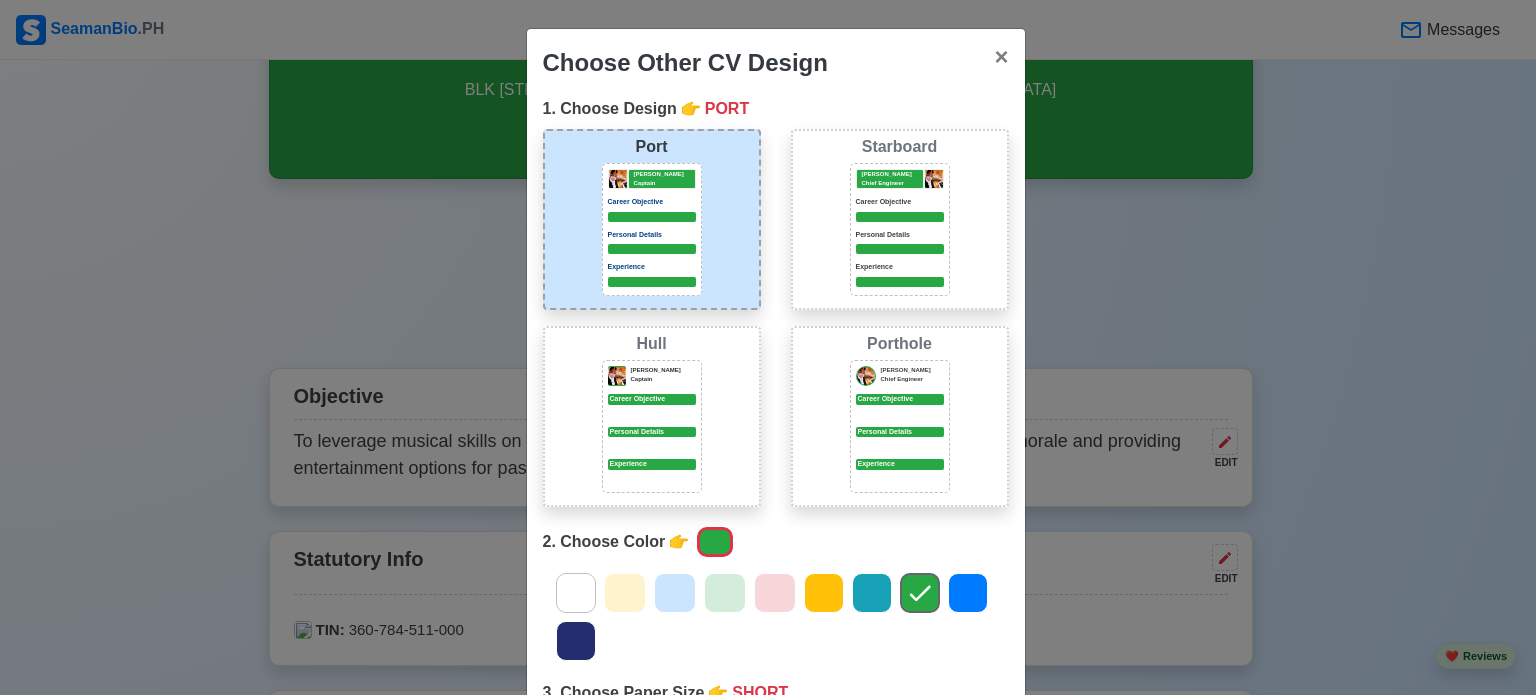 click 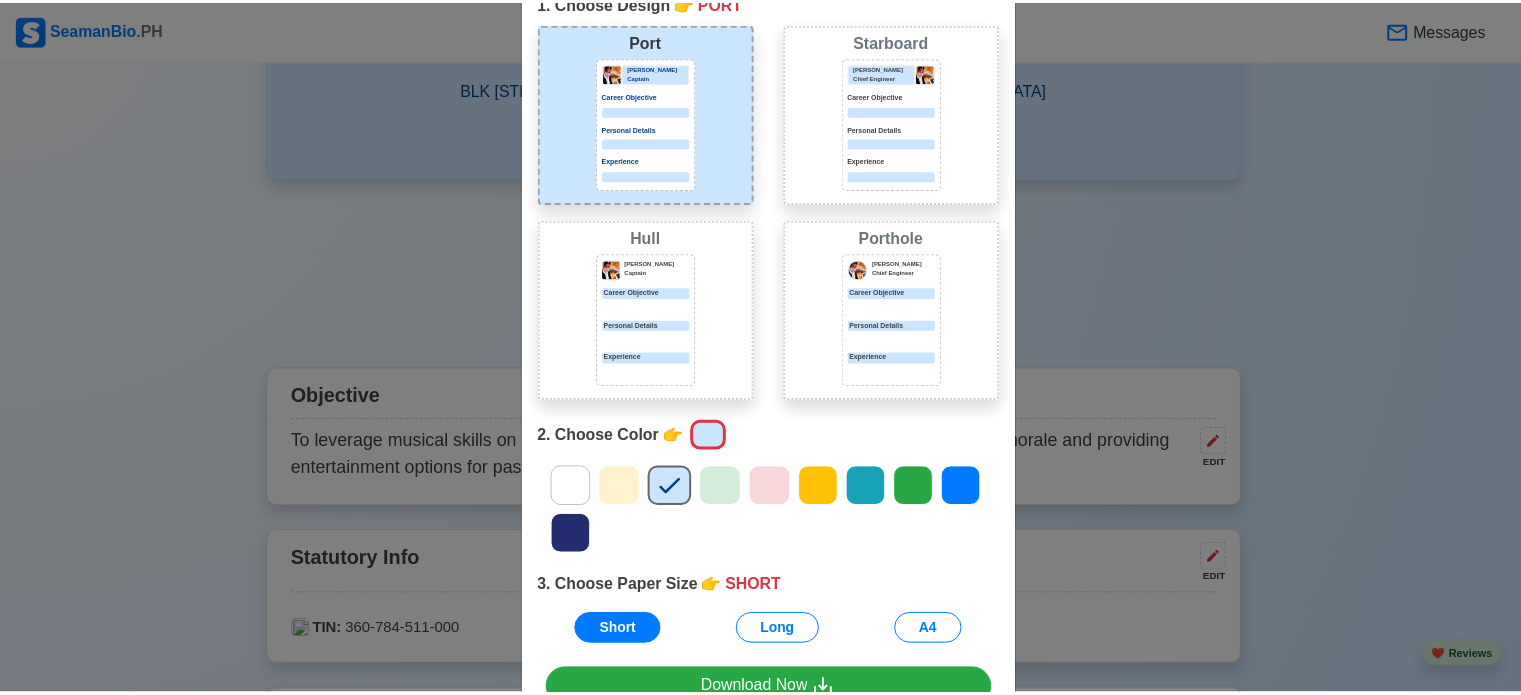 scroll, scrollTop: 224, scrollLeft: 0, axis: vertical 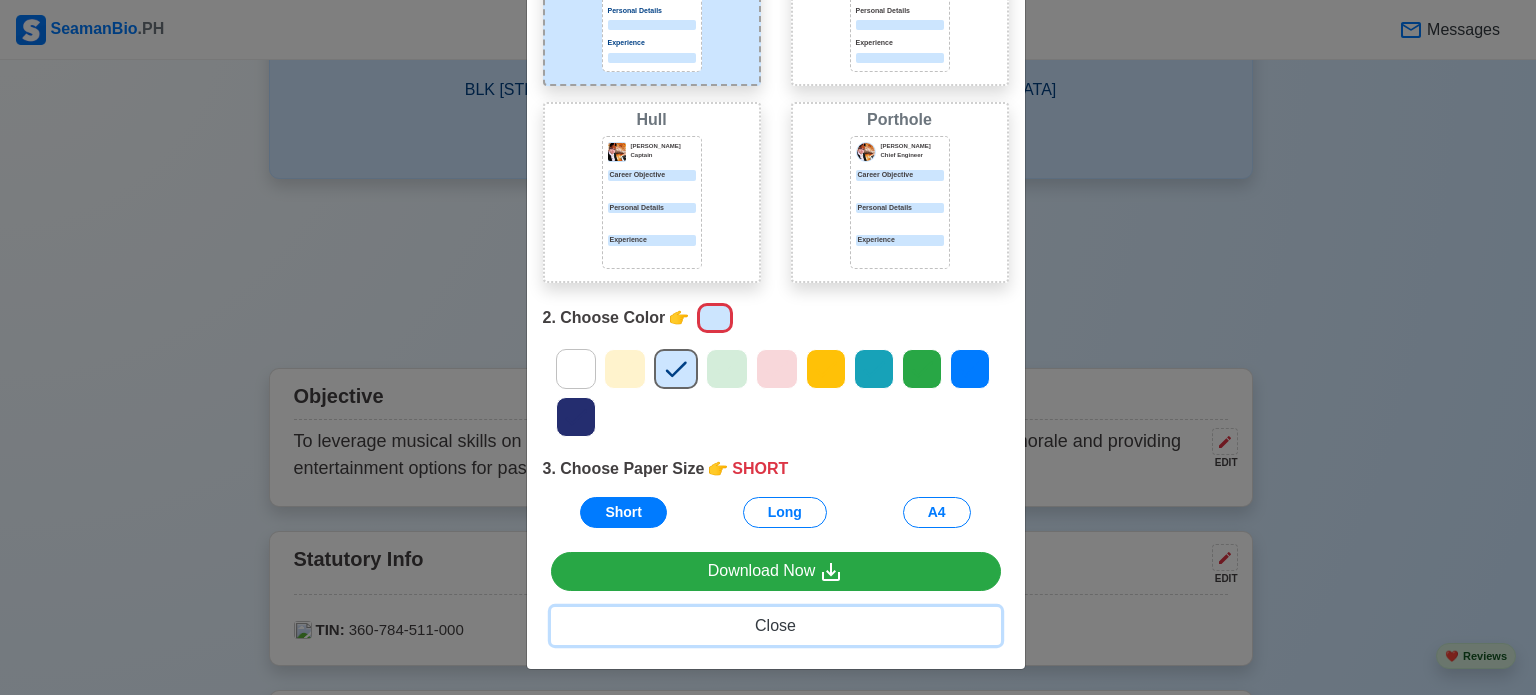 click on "Close" at bounding box center [775, 625] 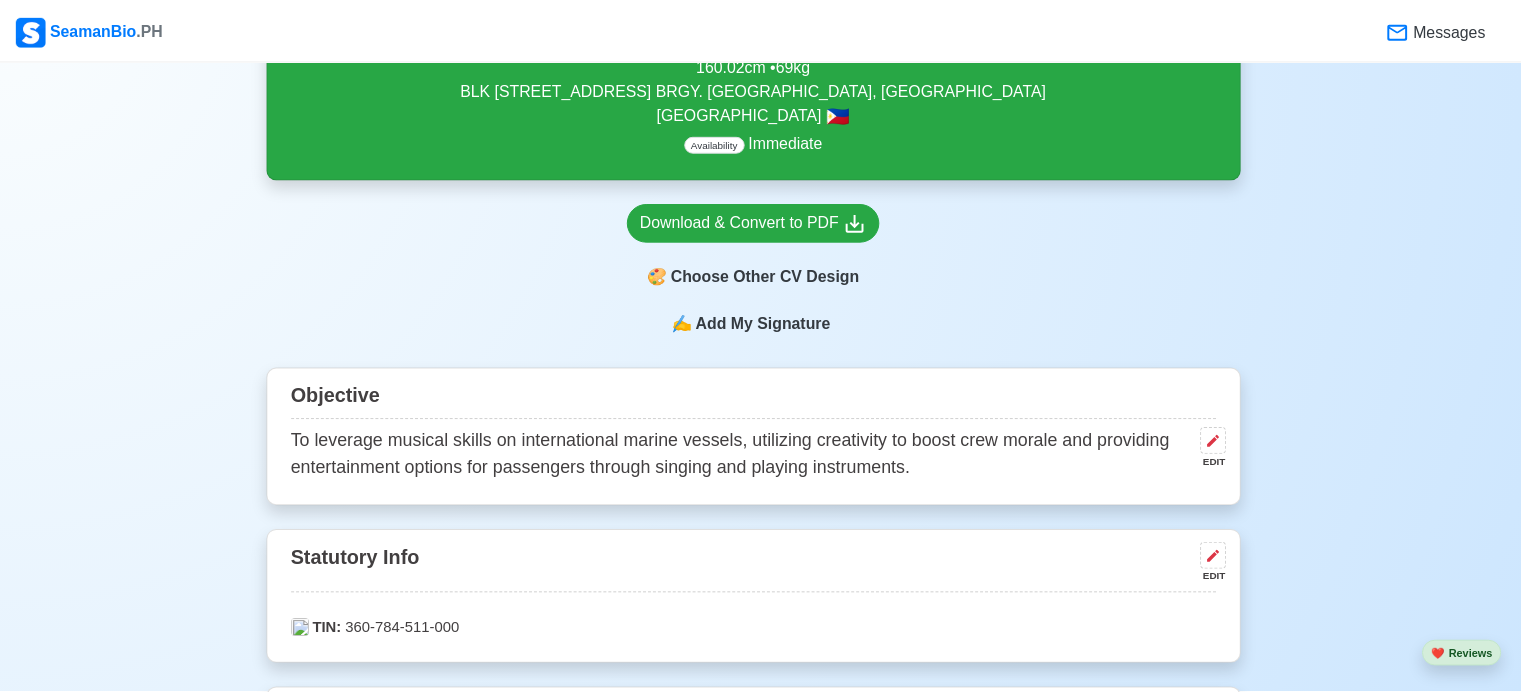 scroll, scrollTop: 0, scrollLeft: 0, axis: both 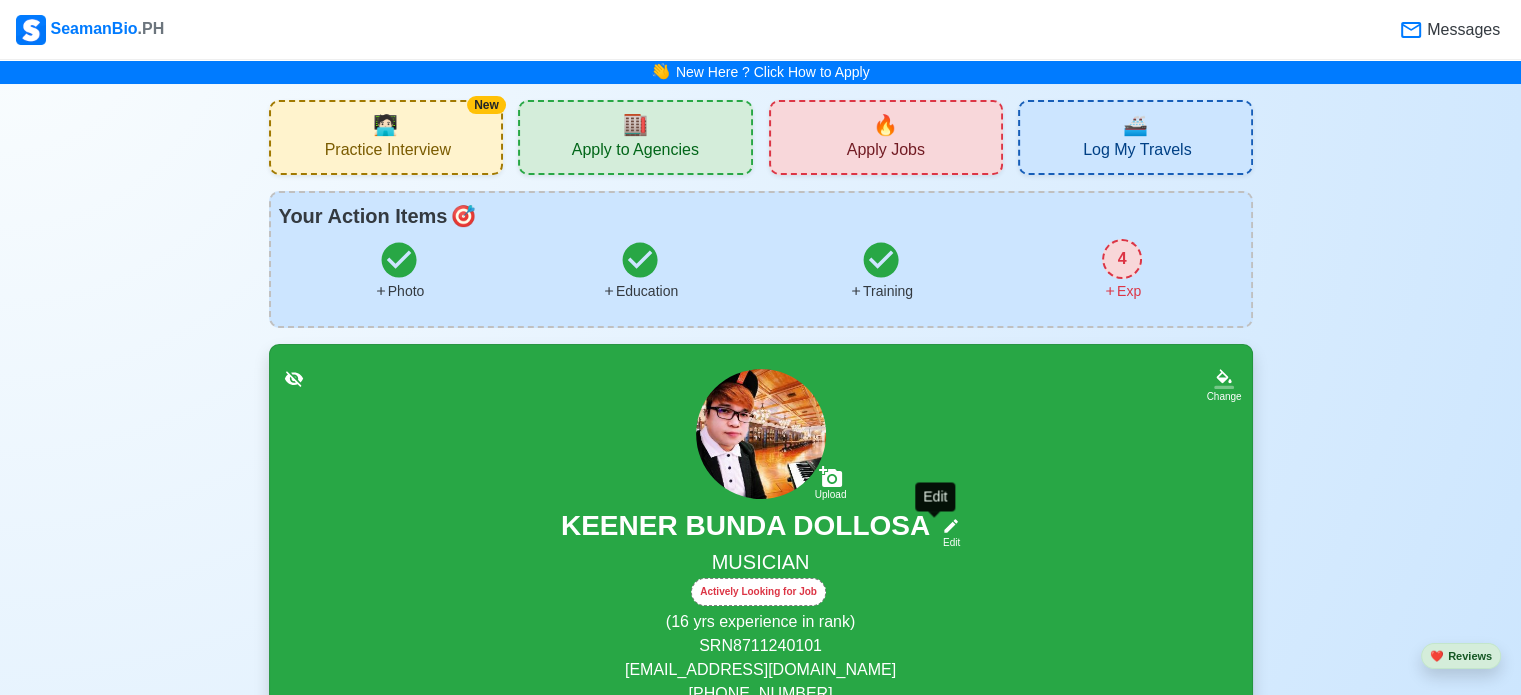 click 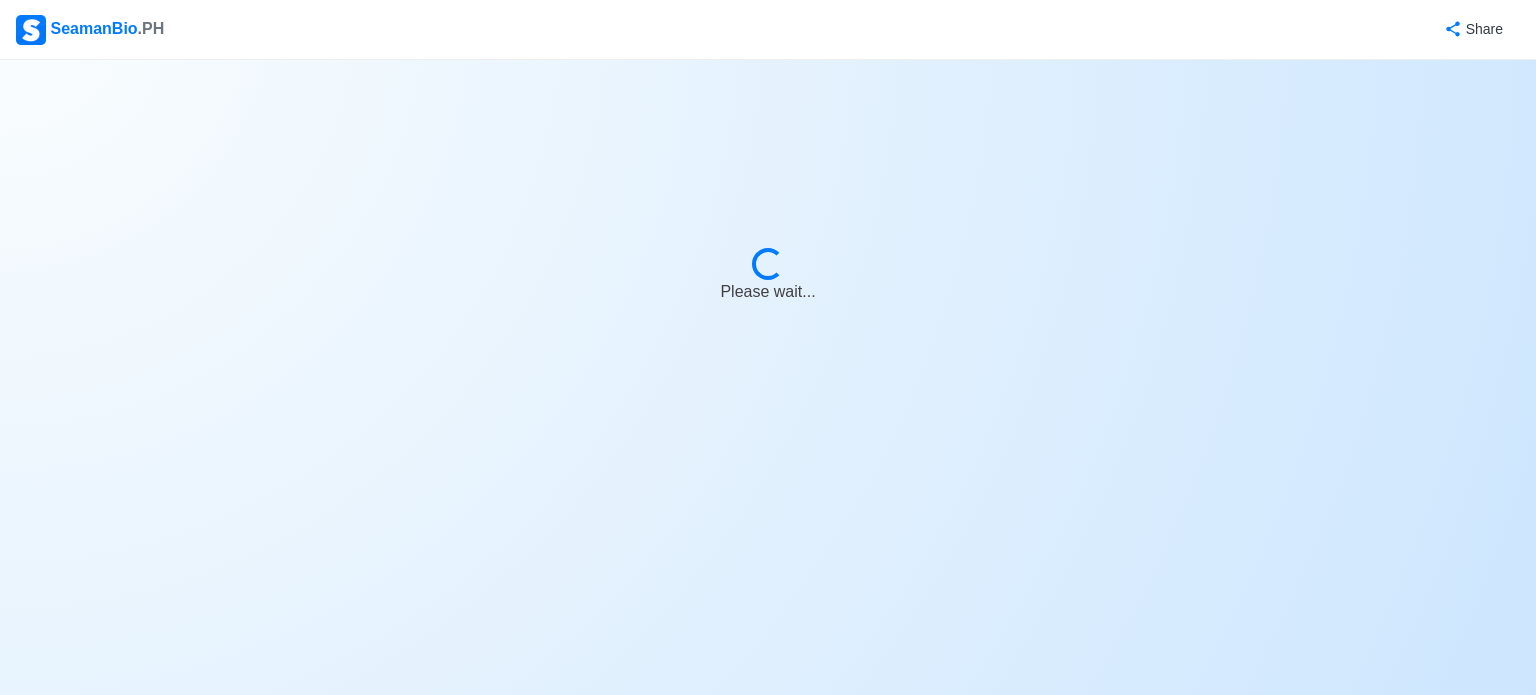 select on "Actively Looking for Job" 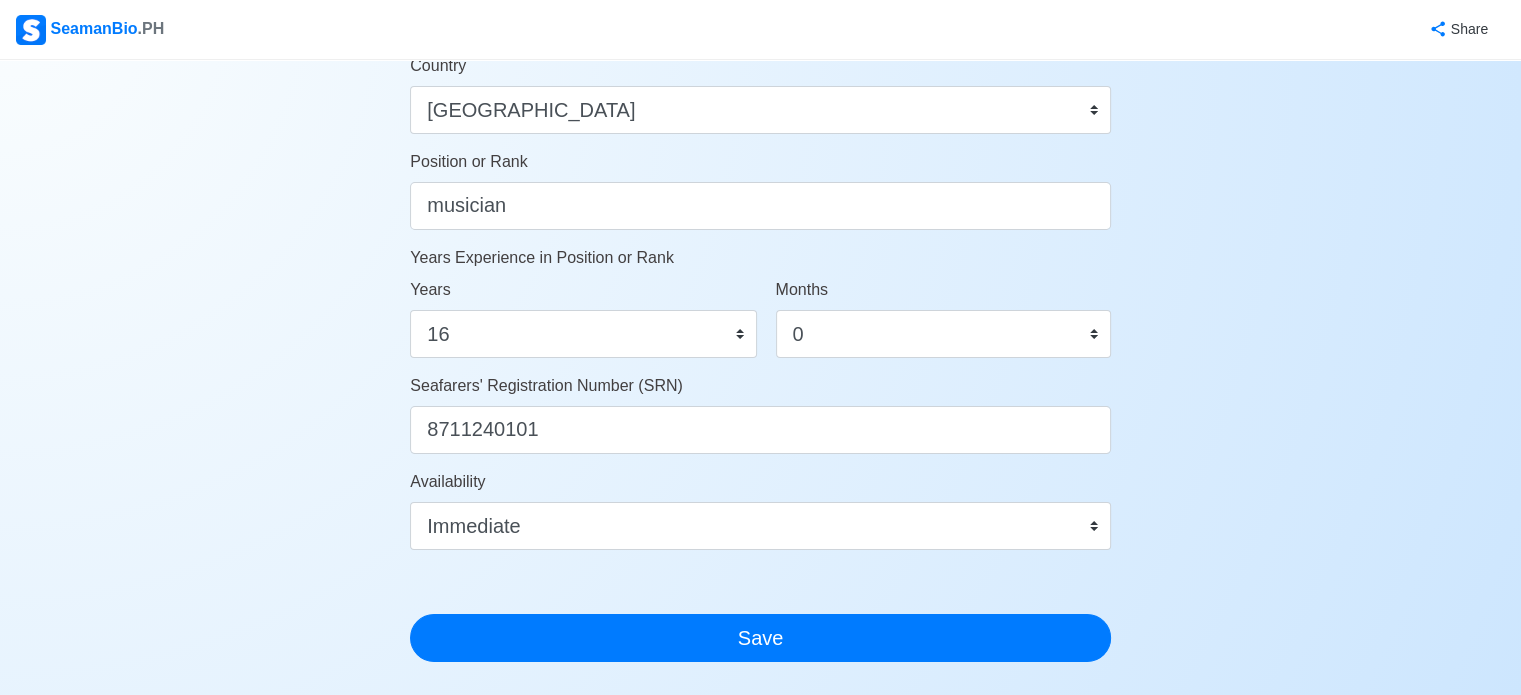 scroll, scrollTop: 1000, scrollLeft: 0, axis: vertical 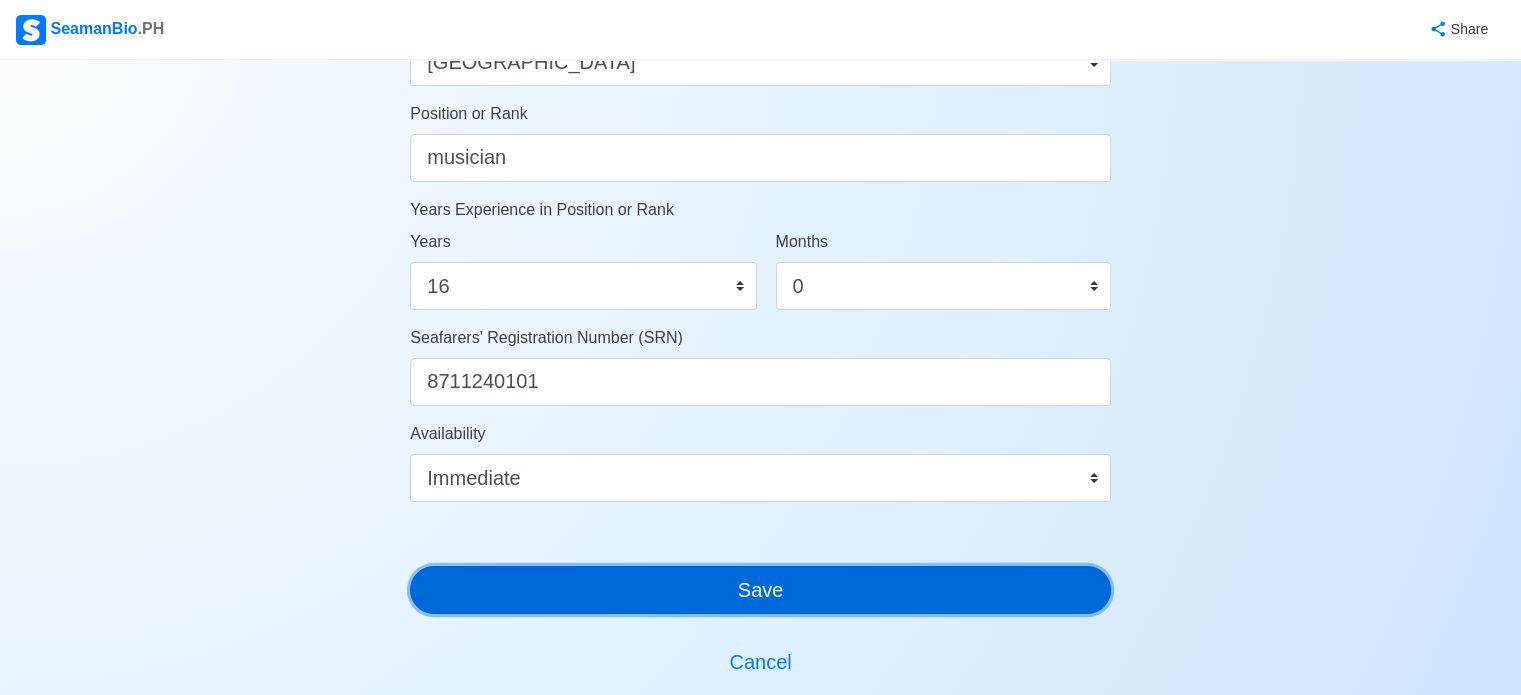 click on "Save" at bounding box center [760, 590] 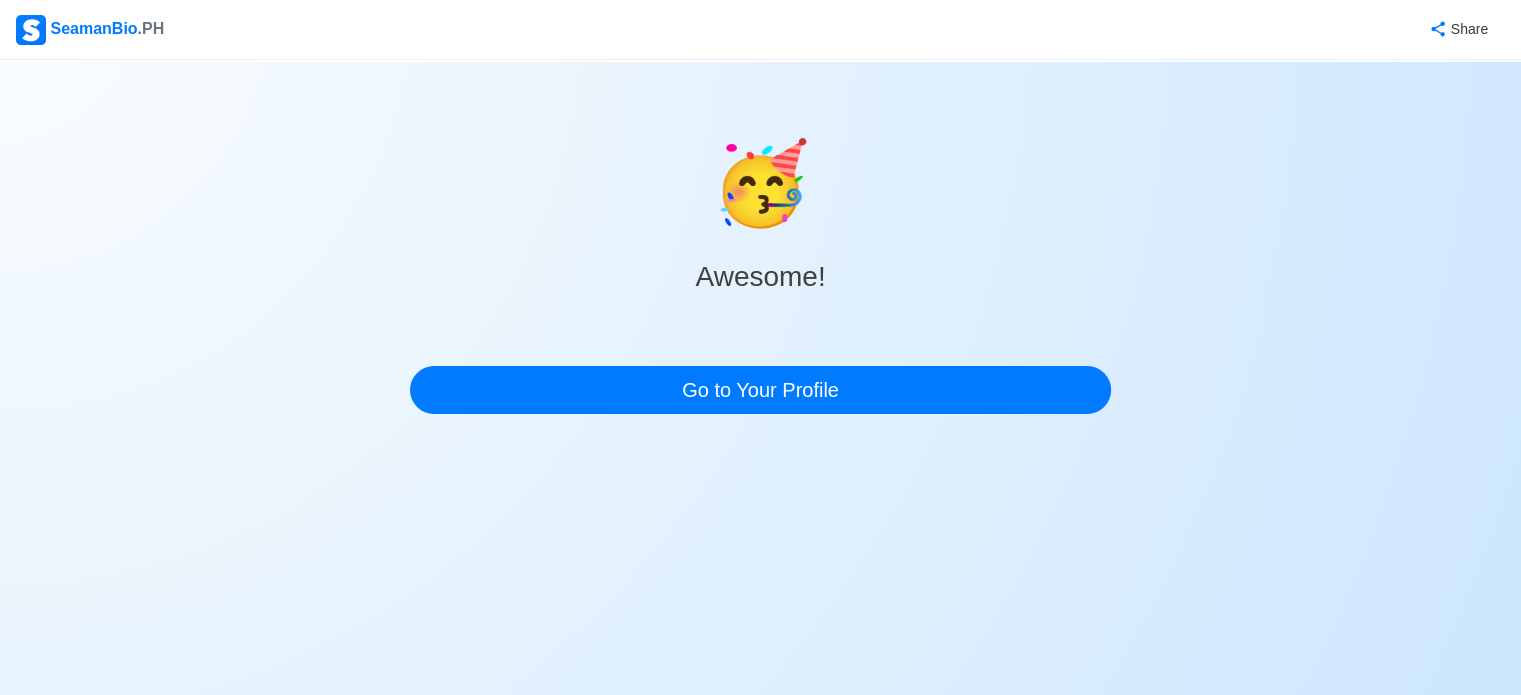 scroll, scrollTop: 0, scrollLeft: 0, axis: both 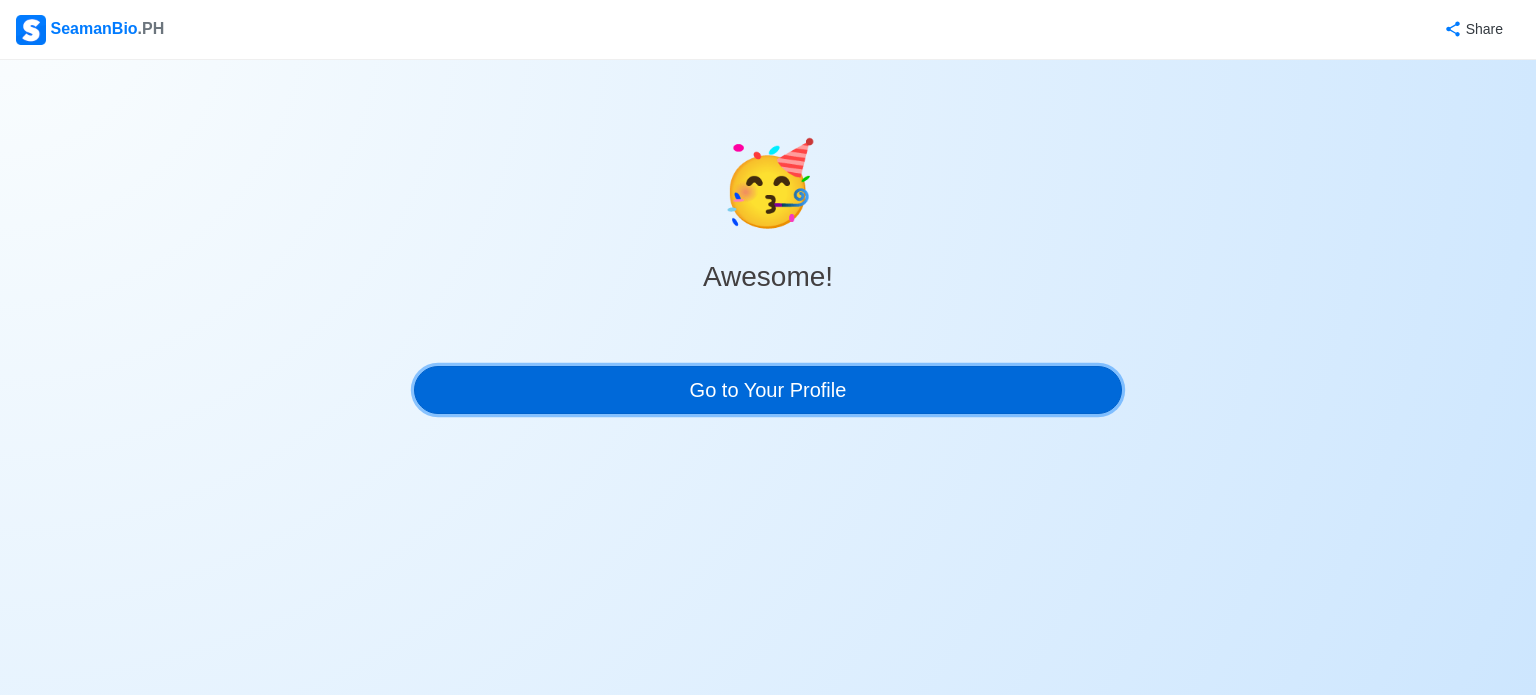 click on "Go to Your Profile" at bounding box center (768, 390) 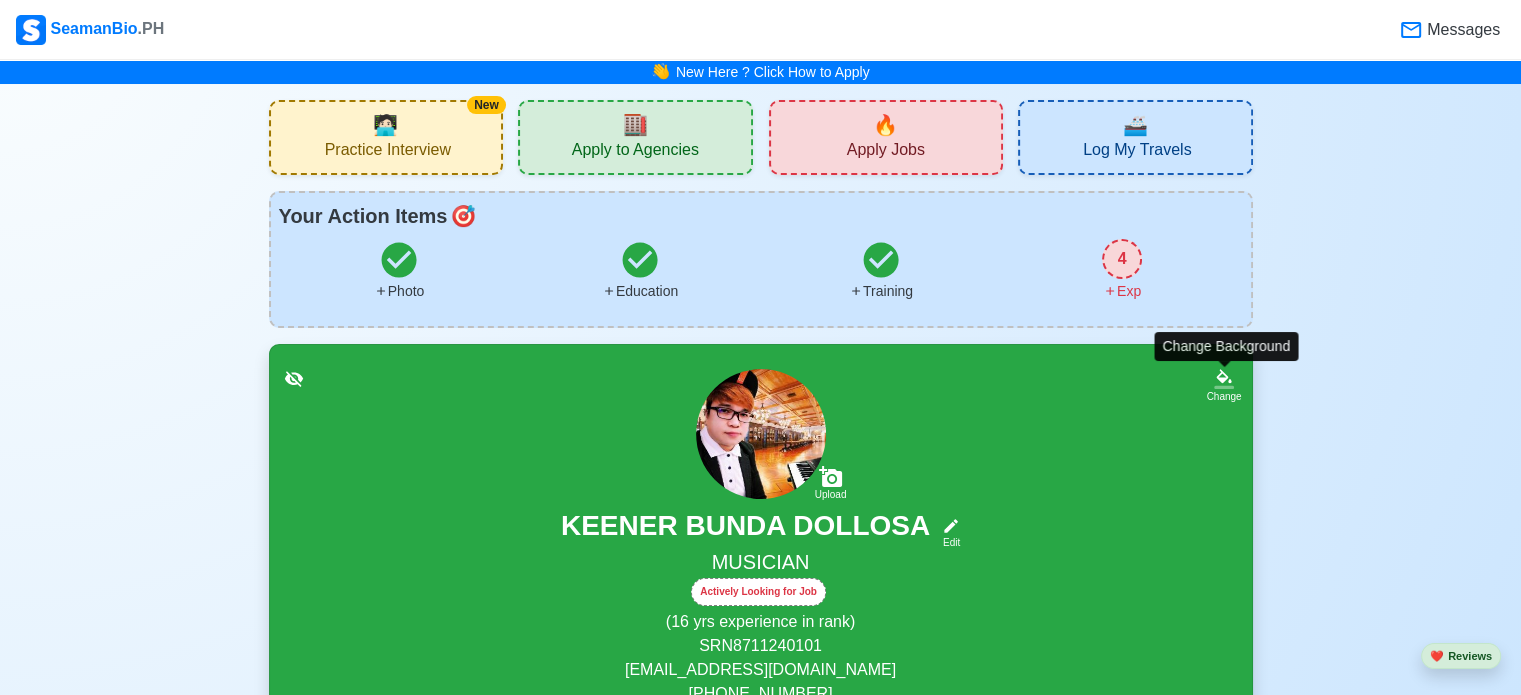 click 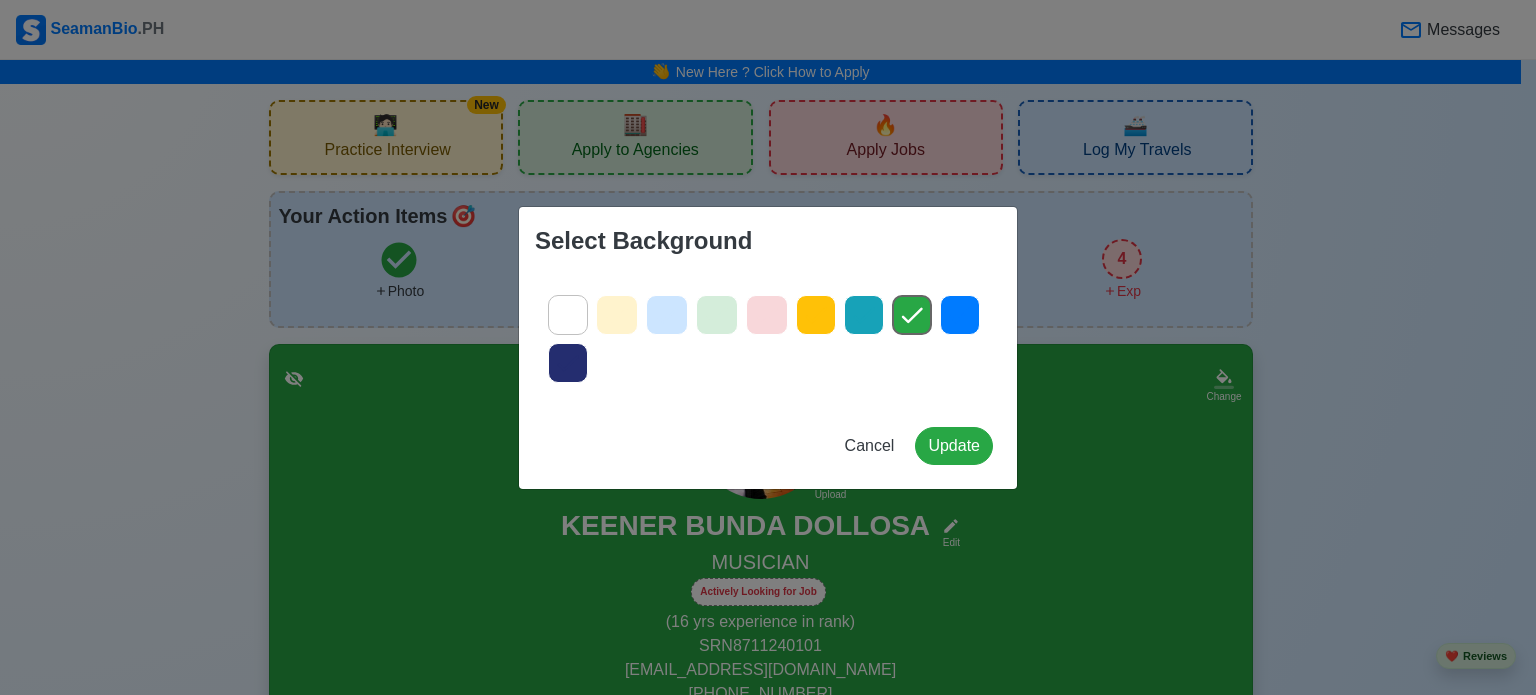 click 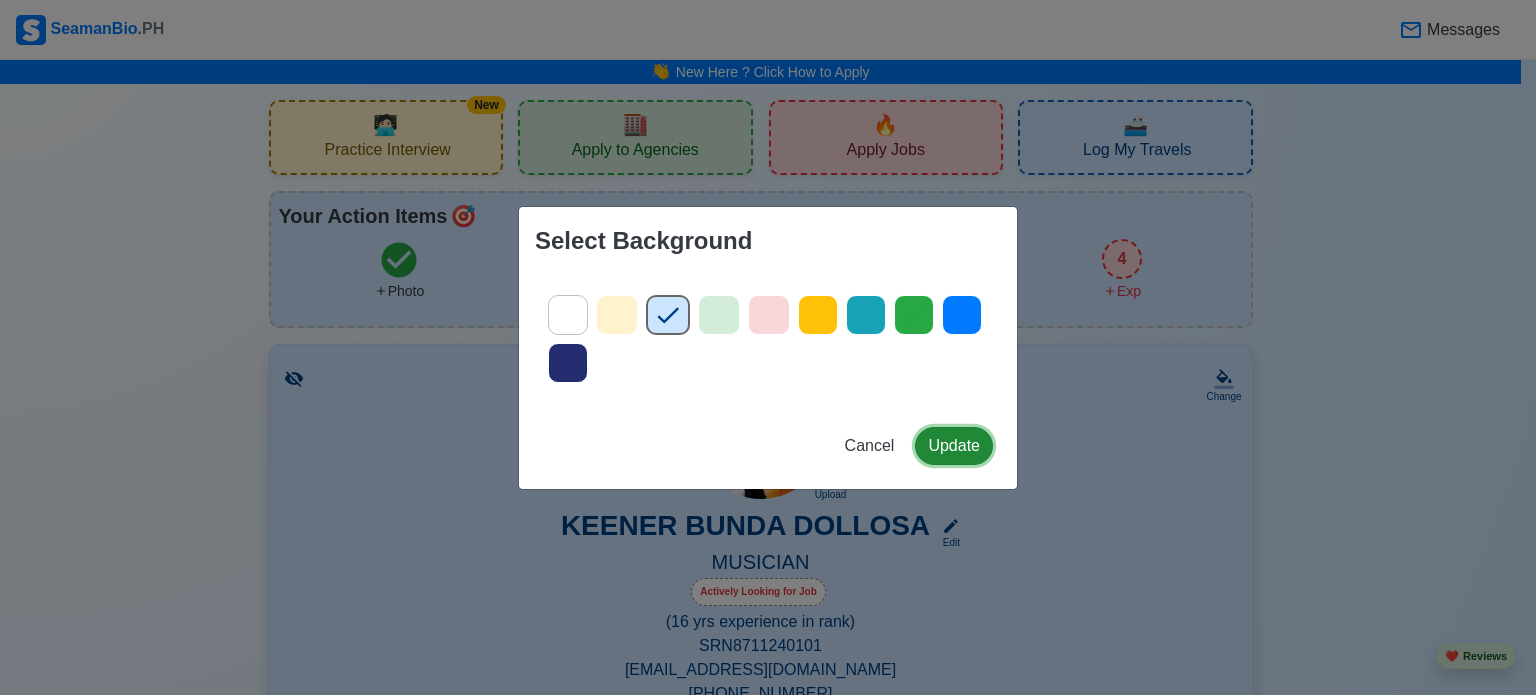 click on "Update" at bounding box center [954, 446] 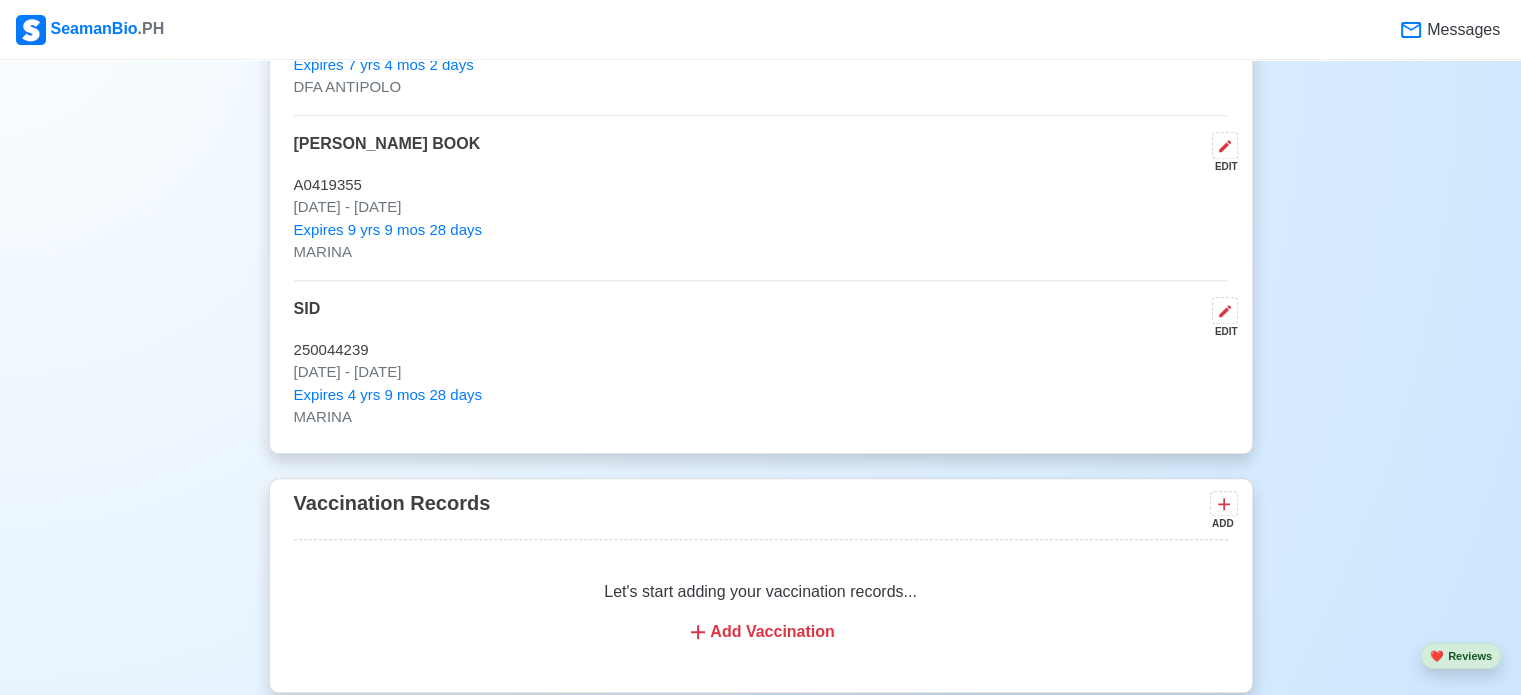 scroll, scrollTop: 1800, scrollLeft: 0, axis: vertical 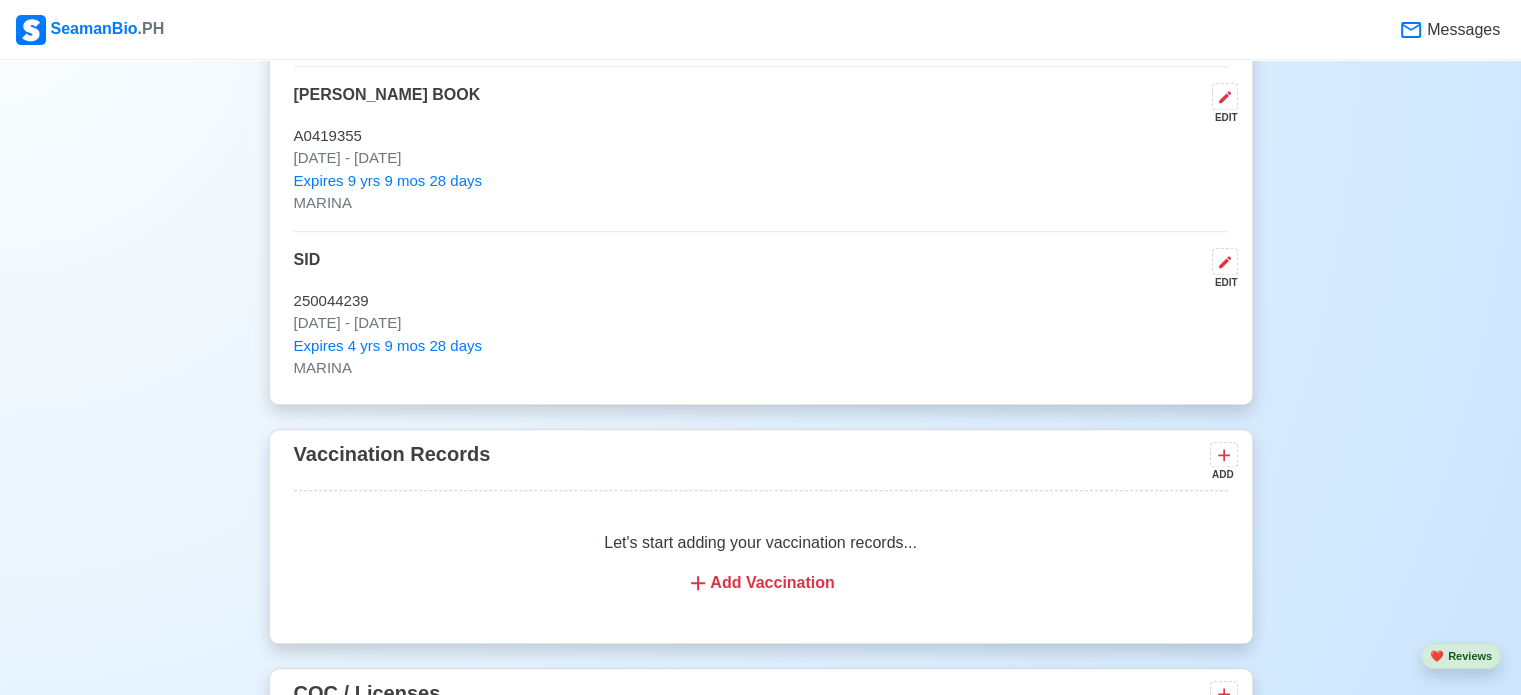click on "Add Vaccination" at bounding box center [761, 583] 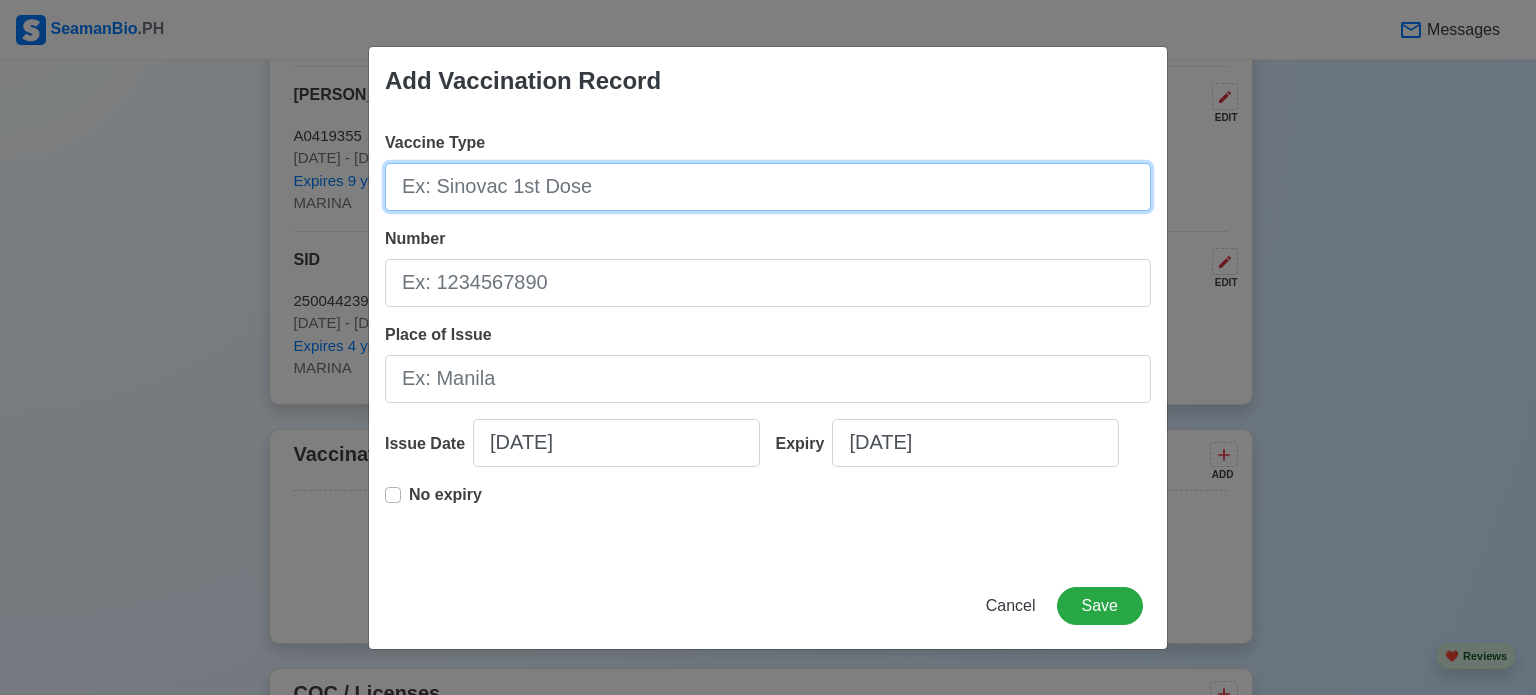 click on "Vaccine Type" at bounding box center (768, 187) 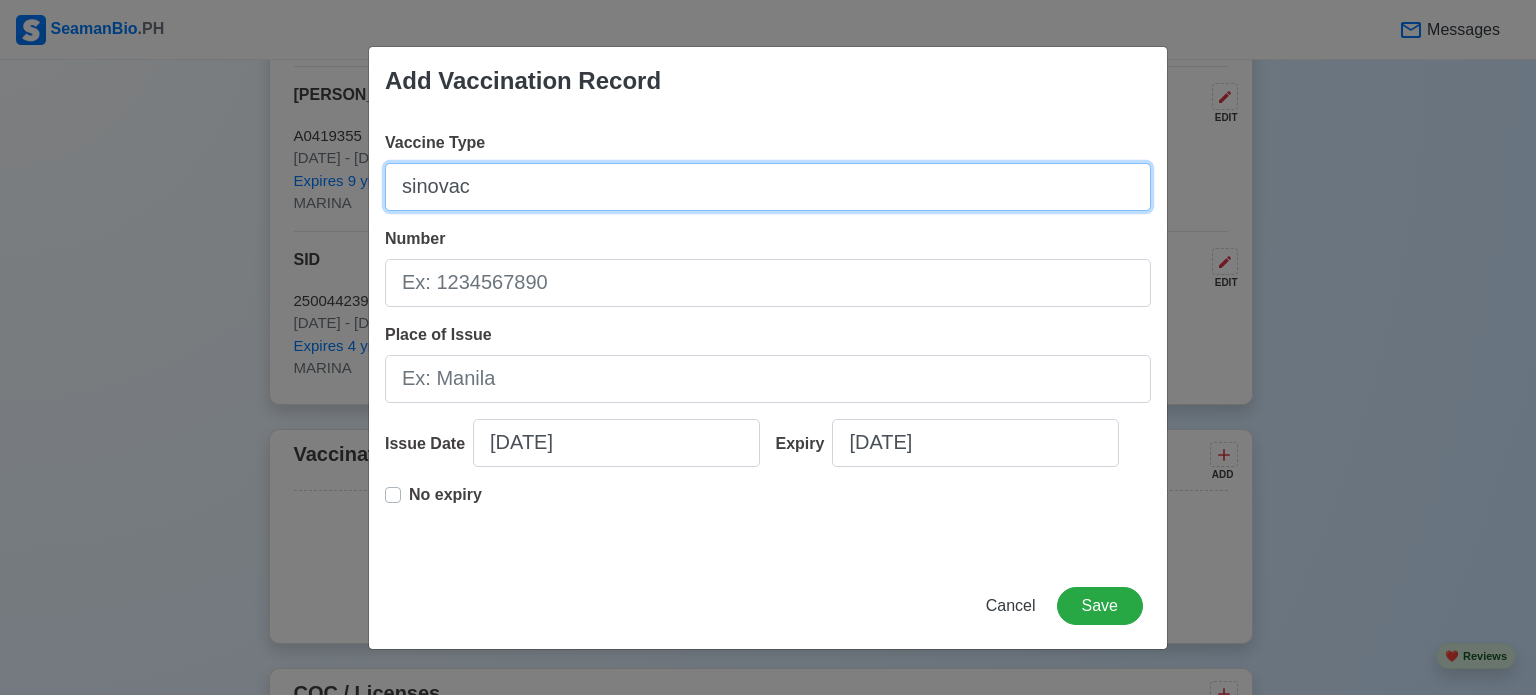 type on "sinovac" 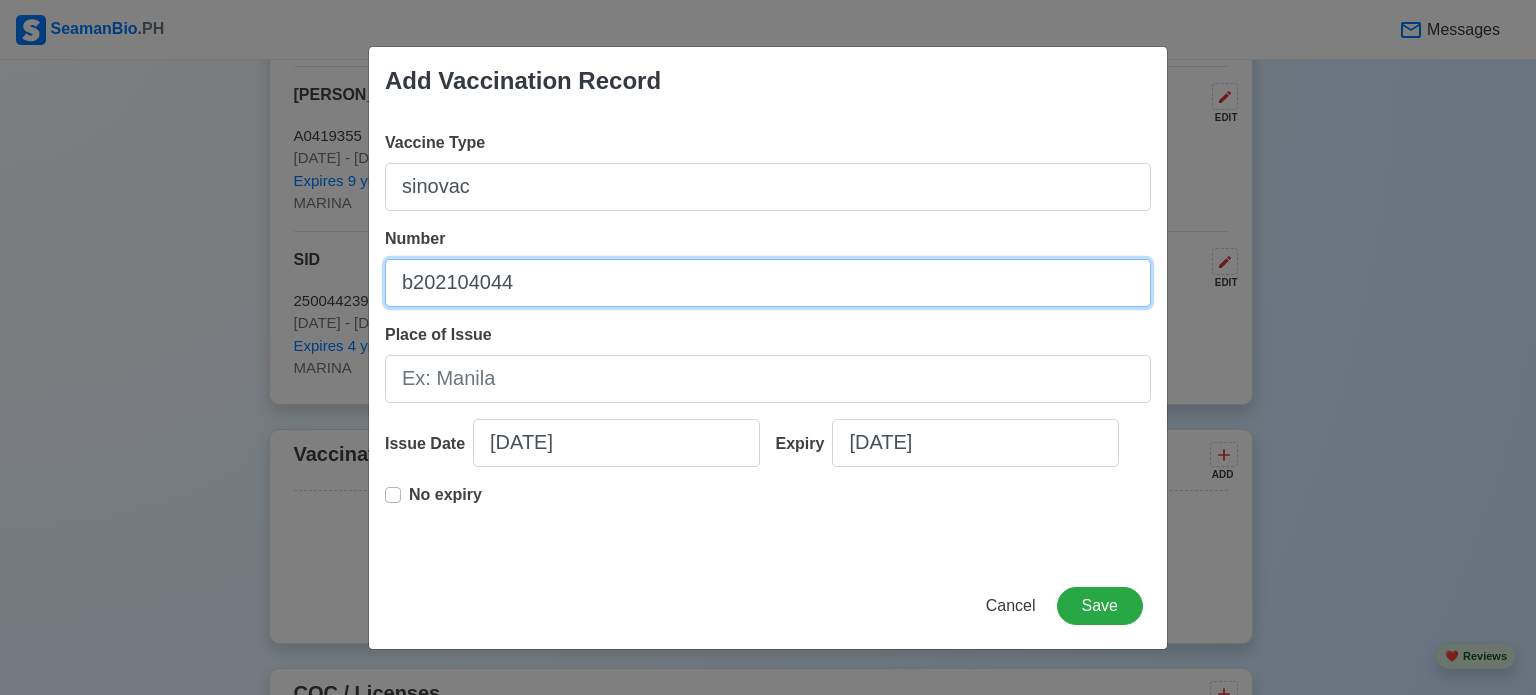 type on "b202104044" 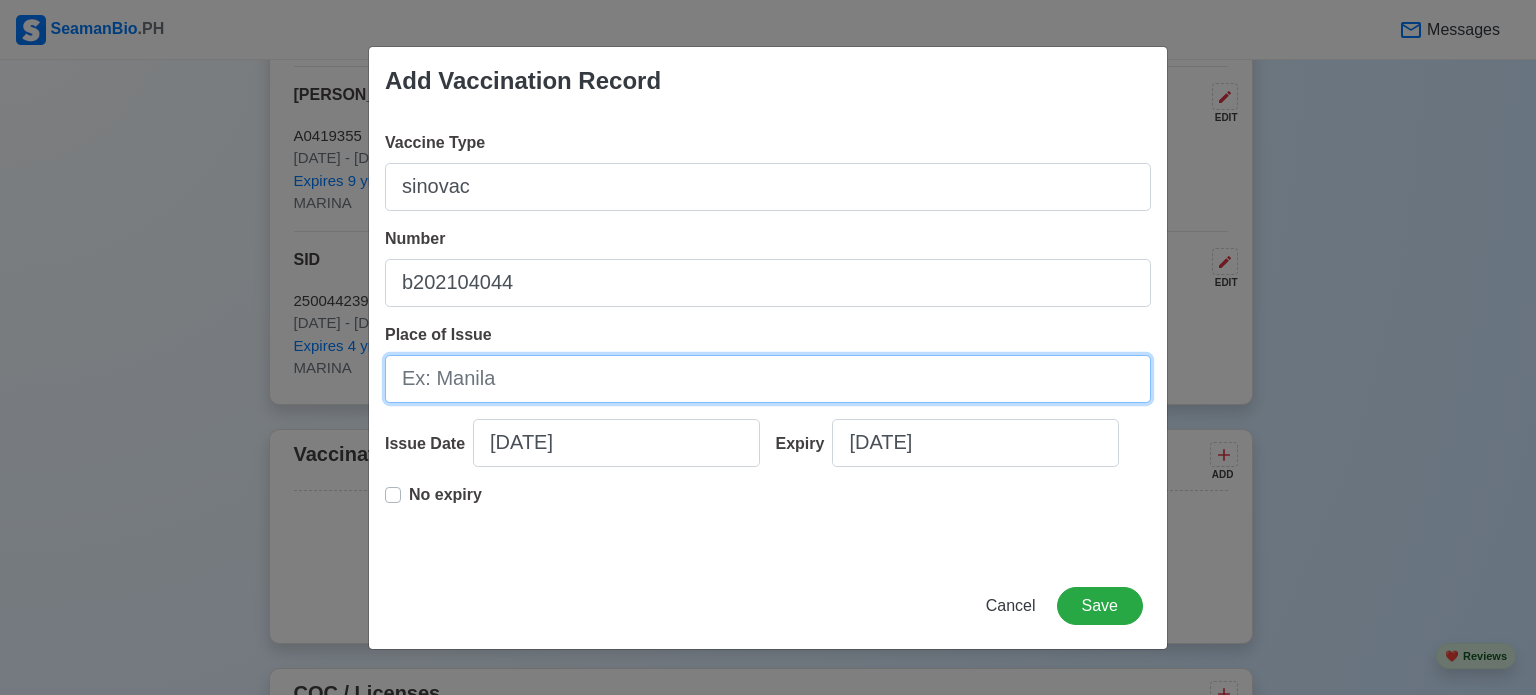click on "Place of Issue" at bounding box center [768, 379] 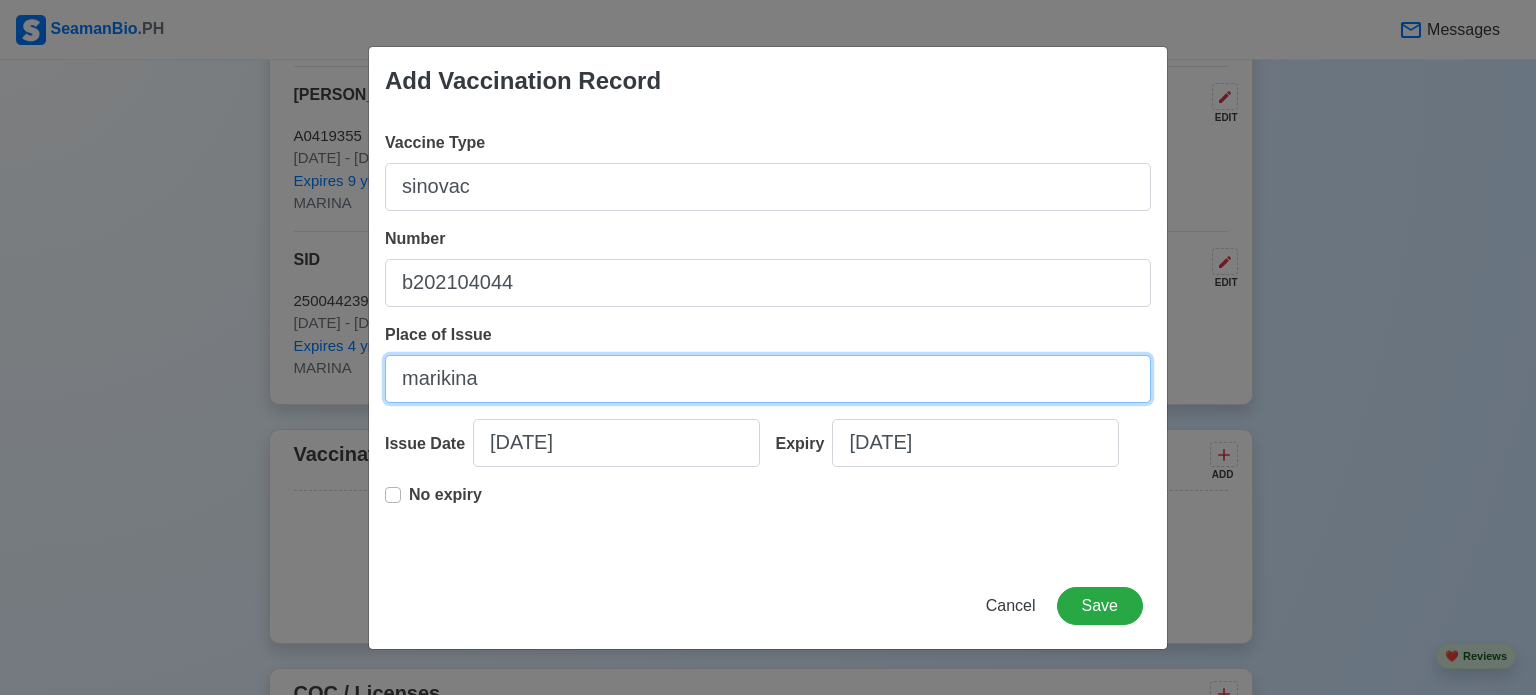 type on "marikina" 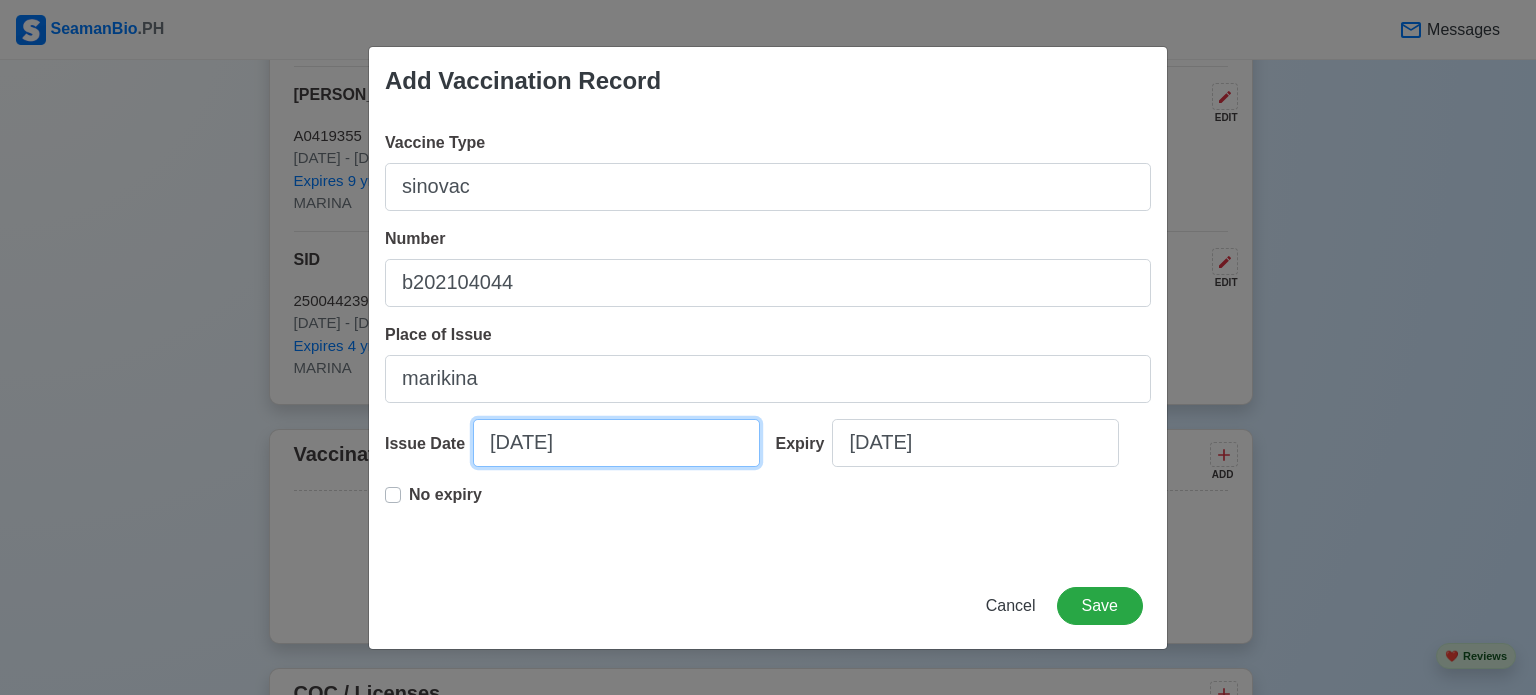 select on "****" 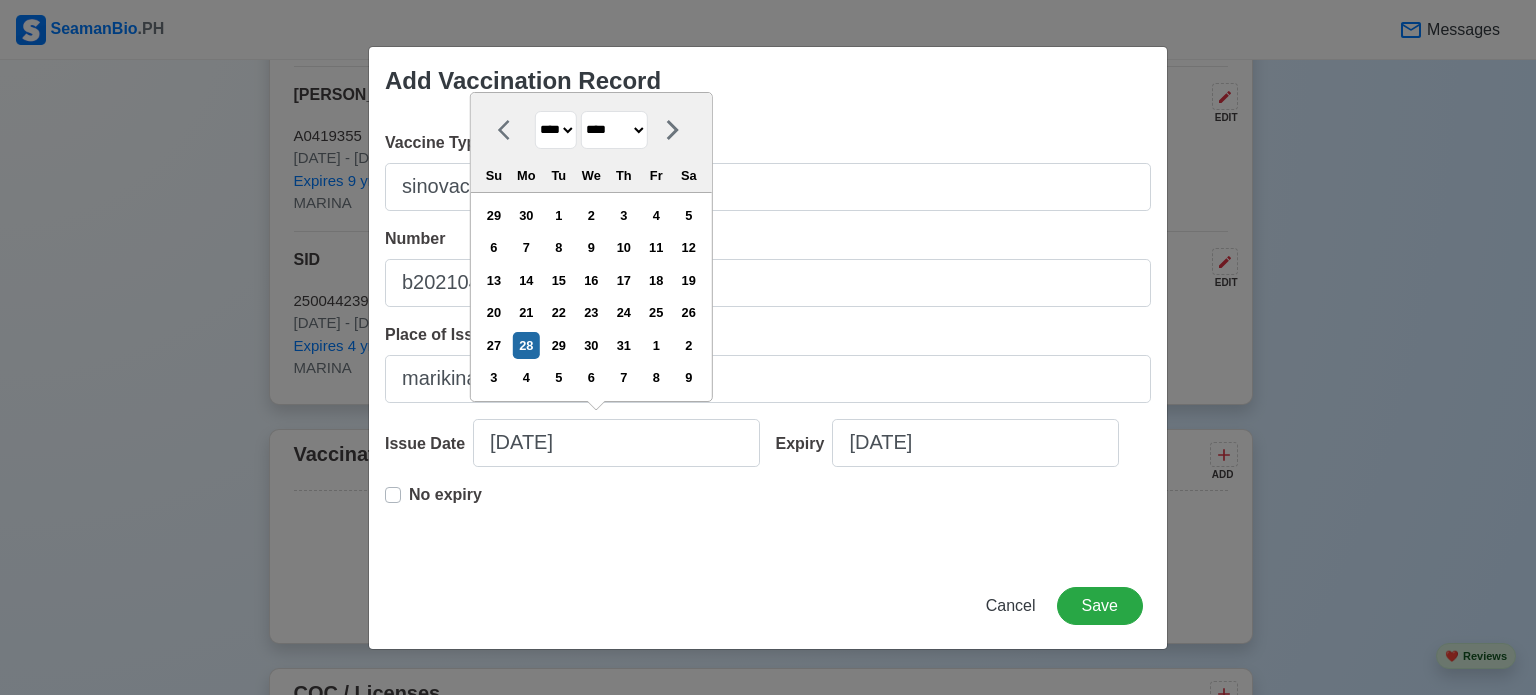 click on "**** **** **** **** **** **** **** **** **** **** **** **** **** **** **** **** **** **** **** **** **** **** **** **** **** **** **** **** **** **** **** **** **** **** **** **** **** **** **** **** **** **** **** **** **** **** **** **** **** **** **** **** **** **** **** **** **** **** **** **** **** **** **** **** **** **** **** **** **** **** **** **** **** **** **** **** **** **** **** **** **** **** **** **** **** **** **** **** **** **** **** **** **** **** **** **** **** **** **** **** **** **** **** **** **** ****" at bounding box center (556, 130) 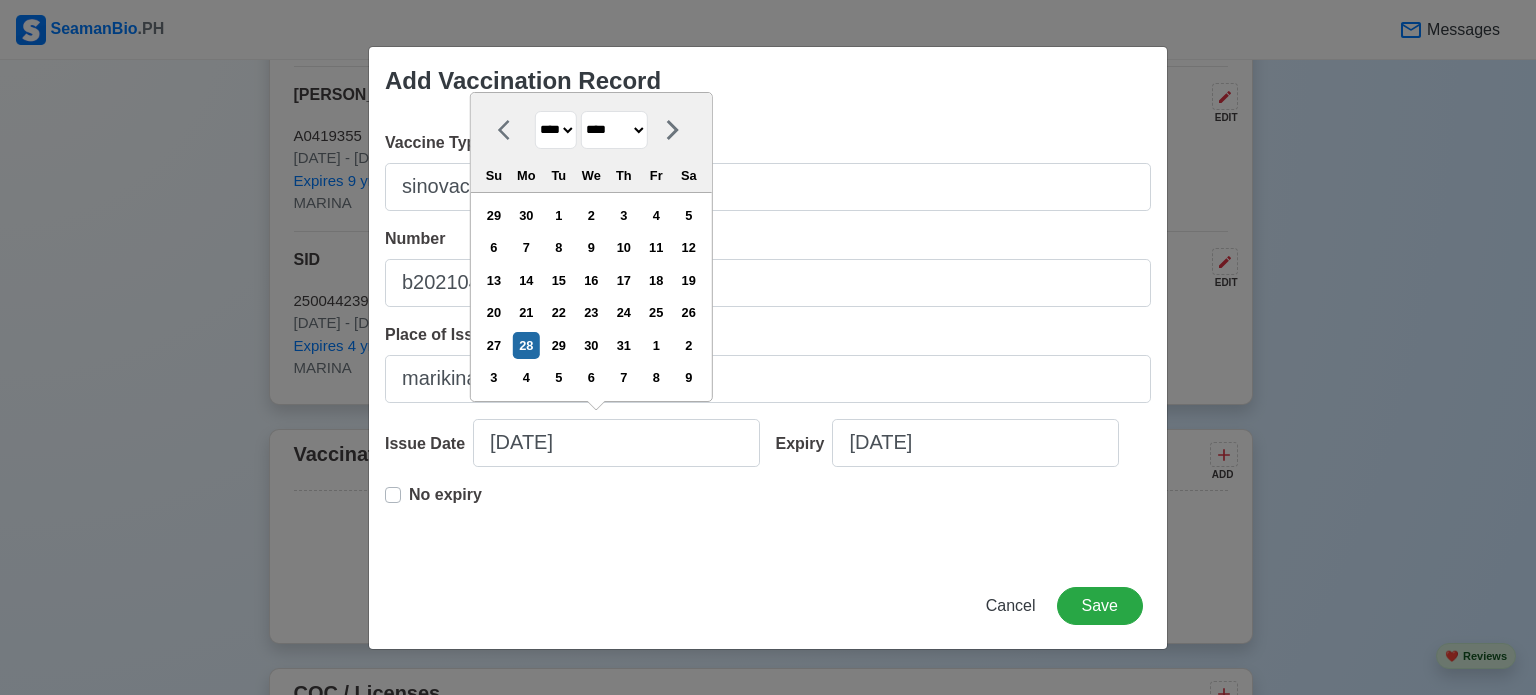 select on "****" 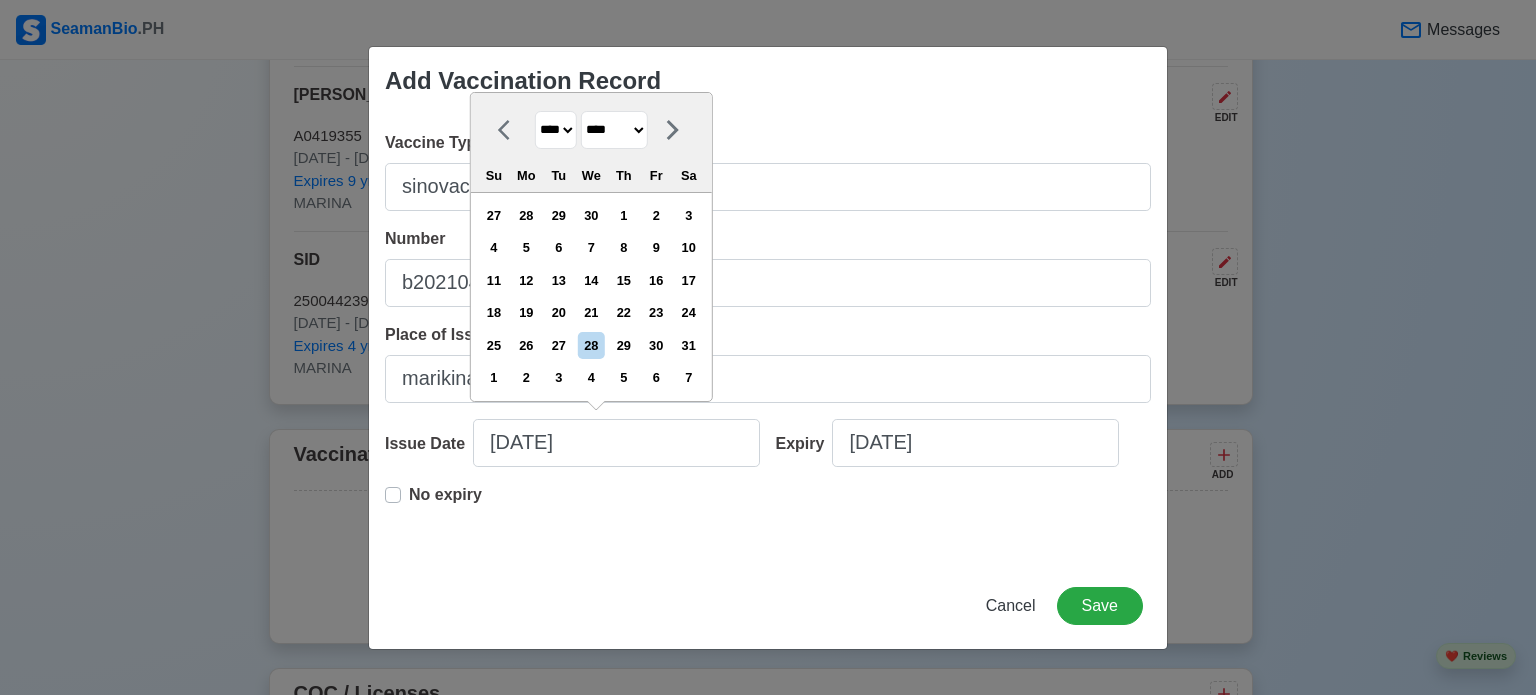 click on "******* ******** ***** ***** *** **** **** ****** ********* ******* ******** ********" at bounding box center (614, 130) 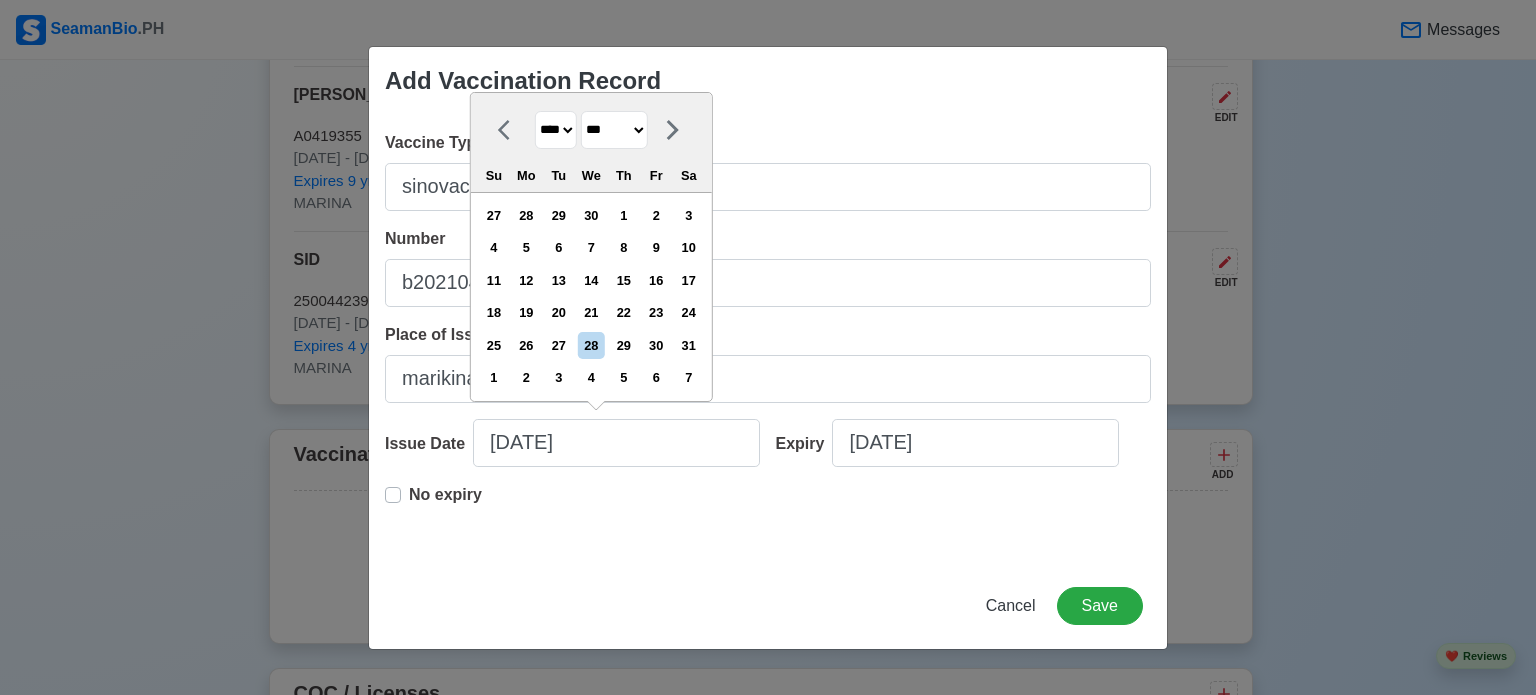 click on "******* ******** ***** ***** *** **** **** ****** ********* ******* ******** ********" at bounding box center [614, 130] 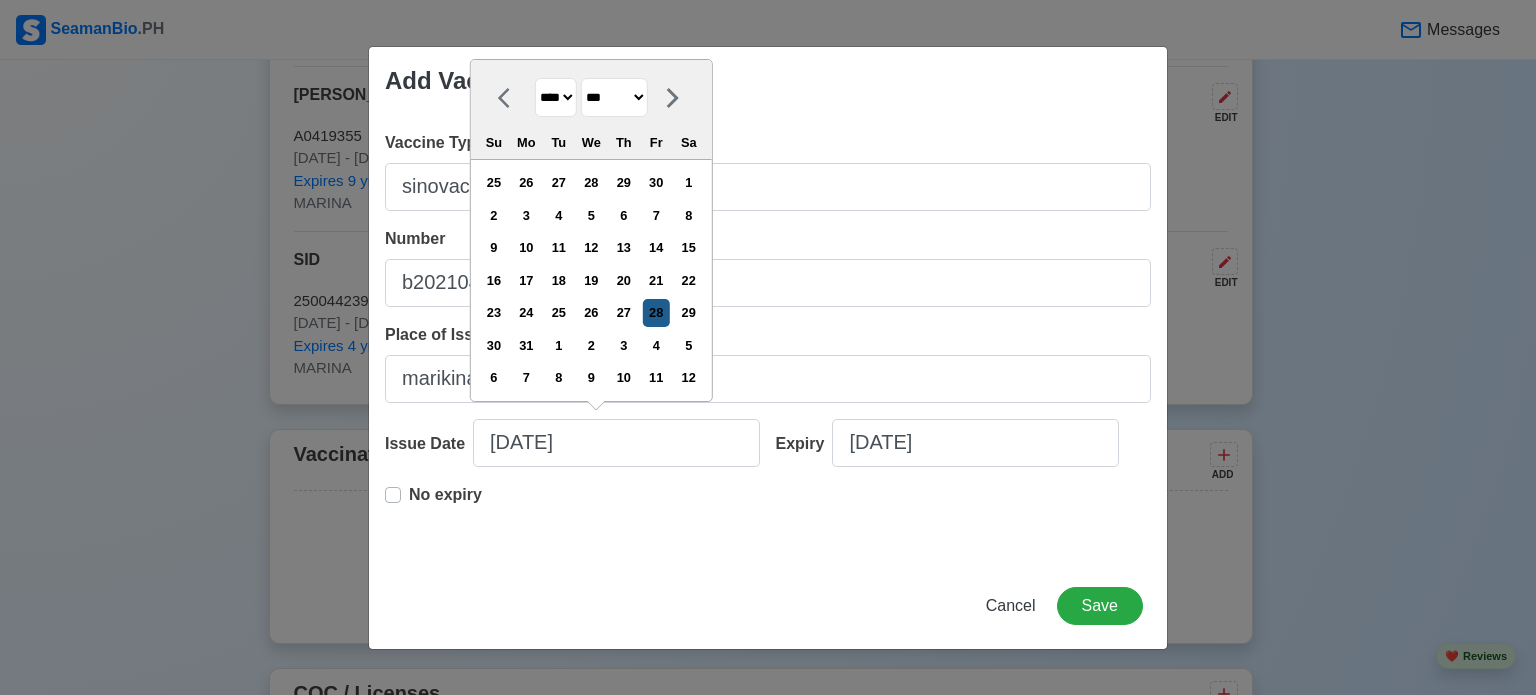 click on "28" at bounding box center (656, 312) 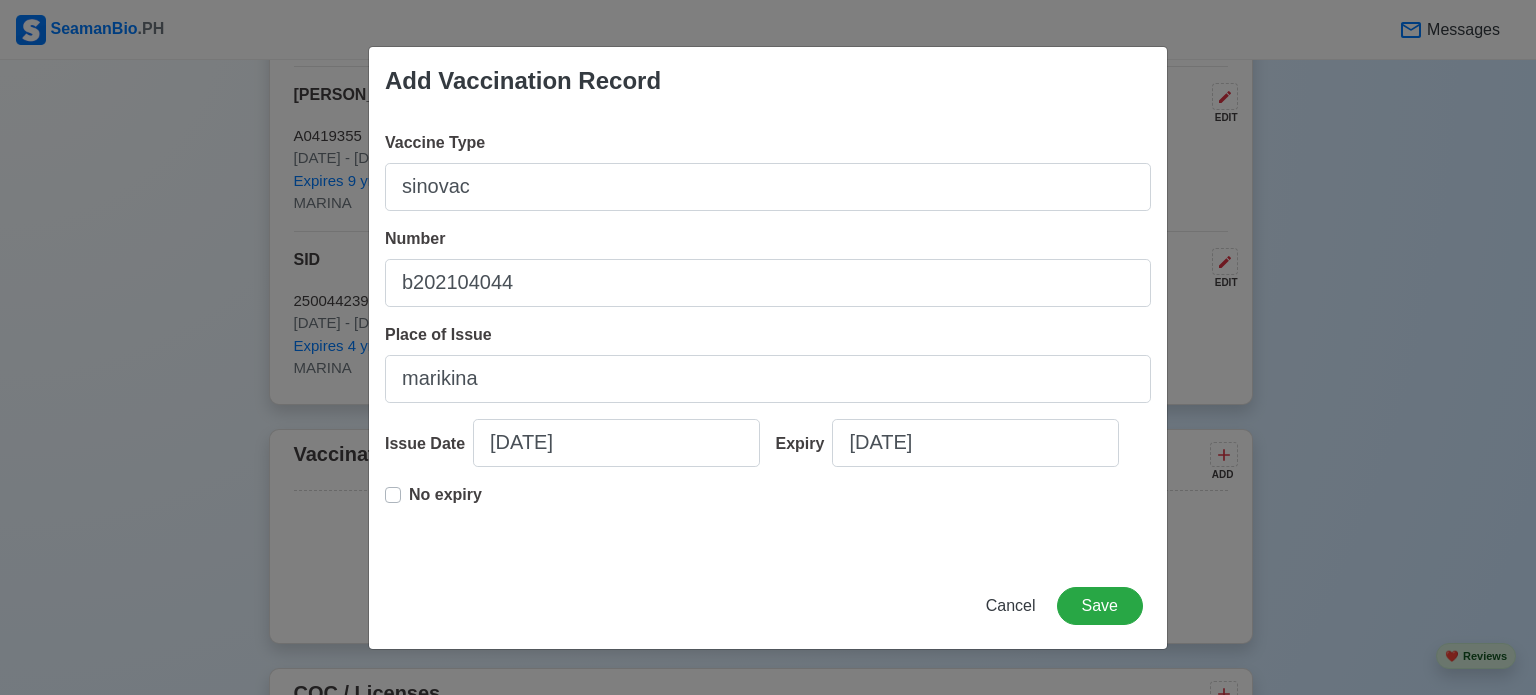 click on "No expiry" at bounding box center (445, 503) 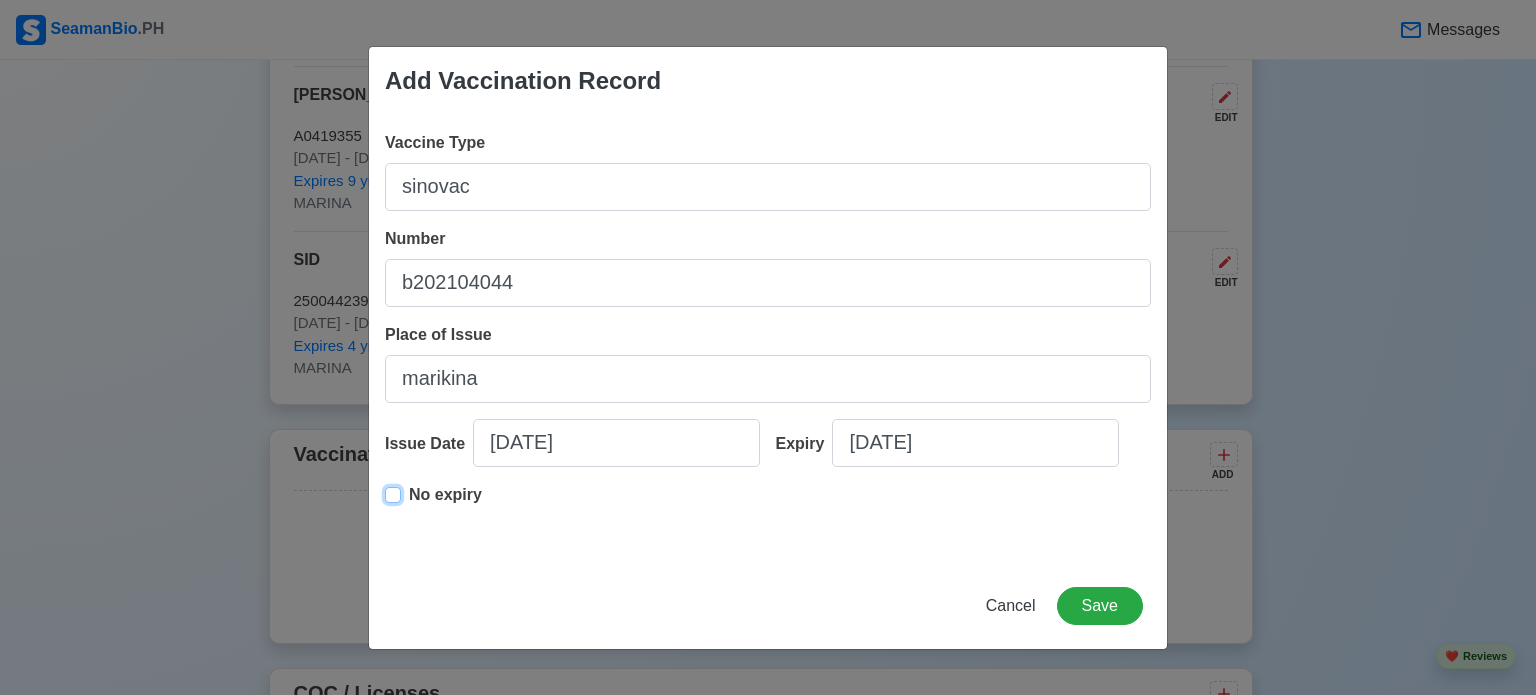 type on "[DATE]" 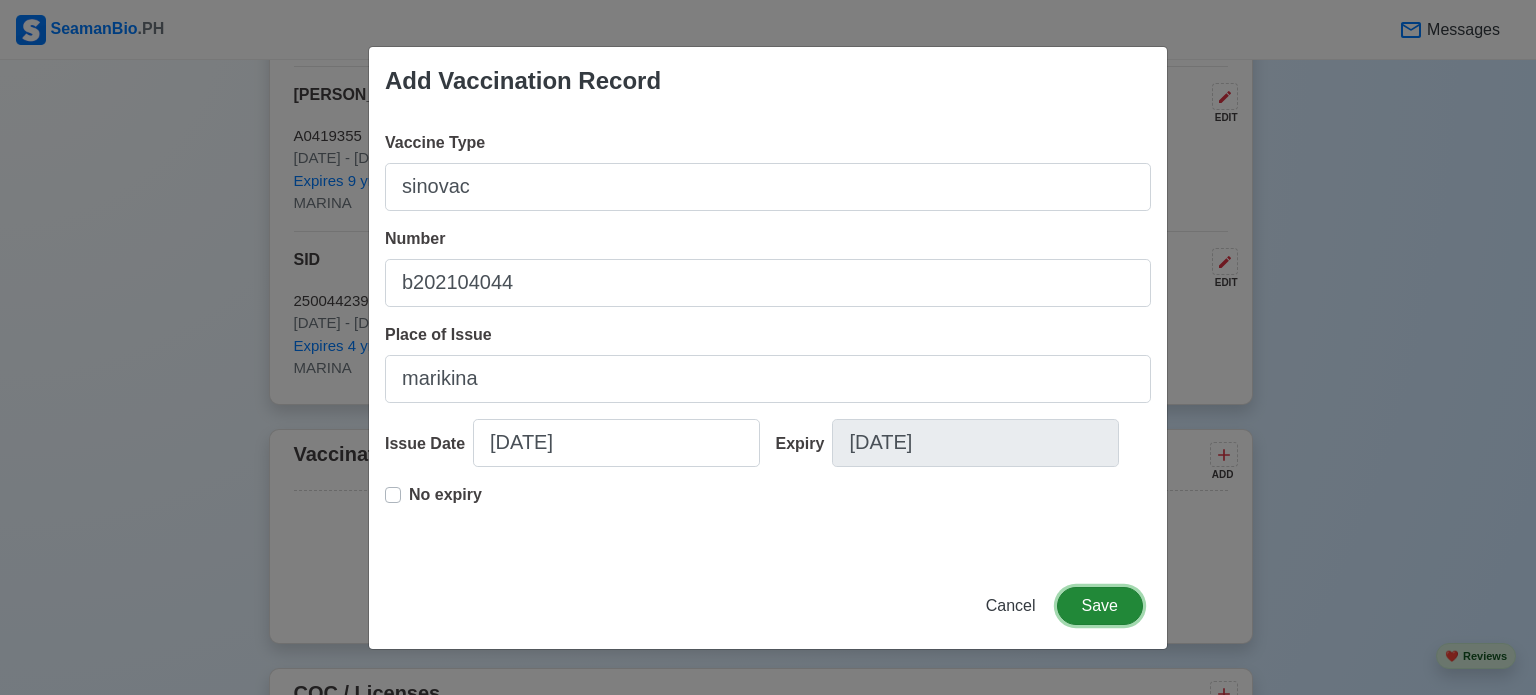 click on "Save" at bounding box center (1100, 606) 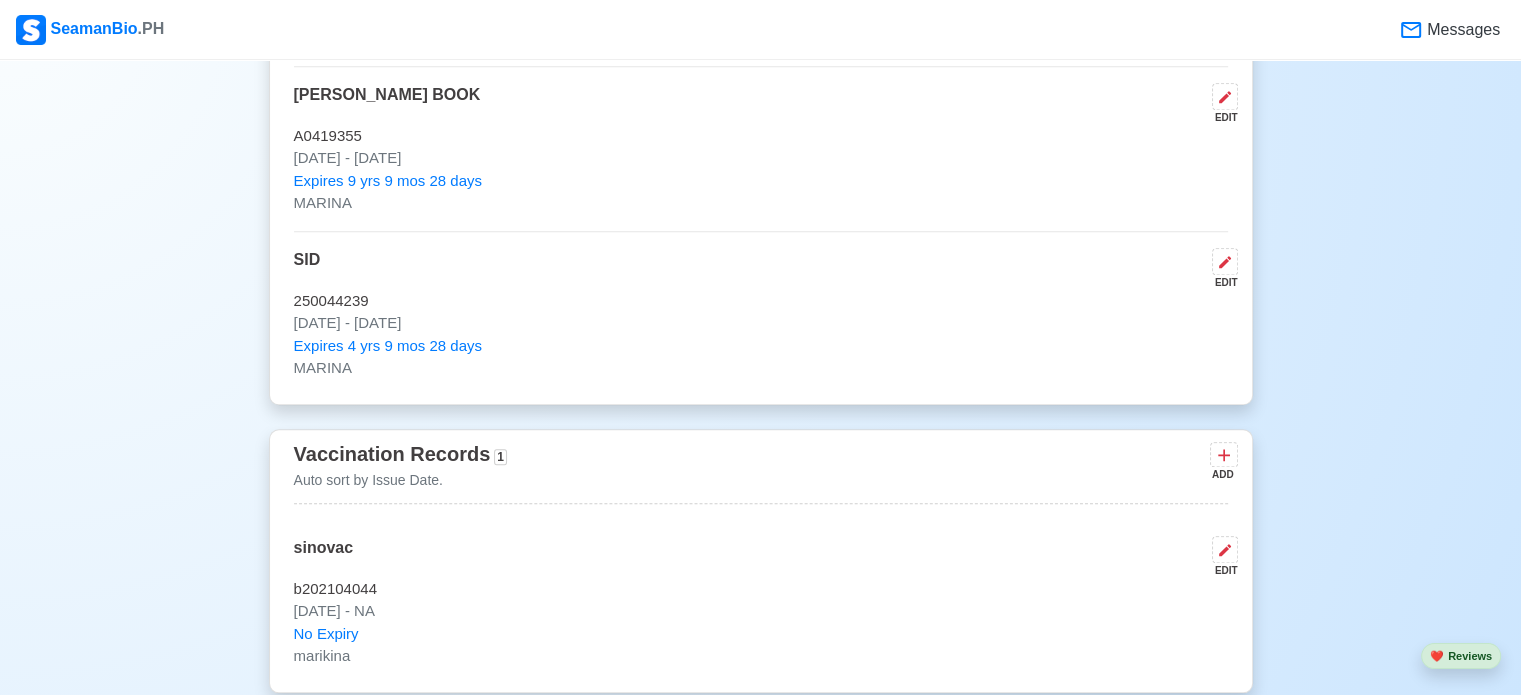 scroll, scrollTop: 2000, scrollLeft: 0, axis: vertical 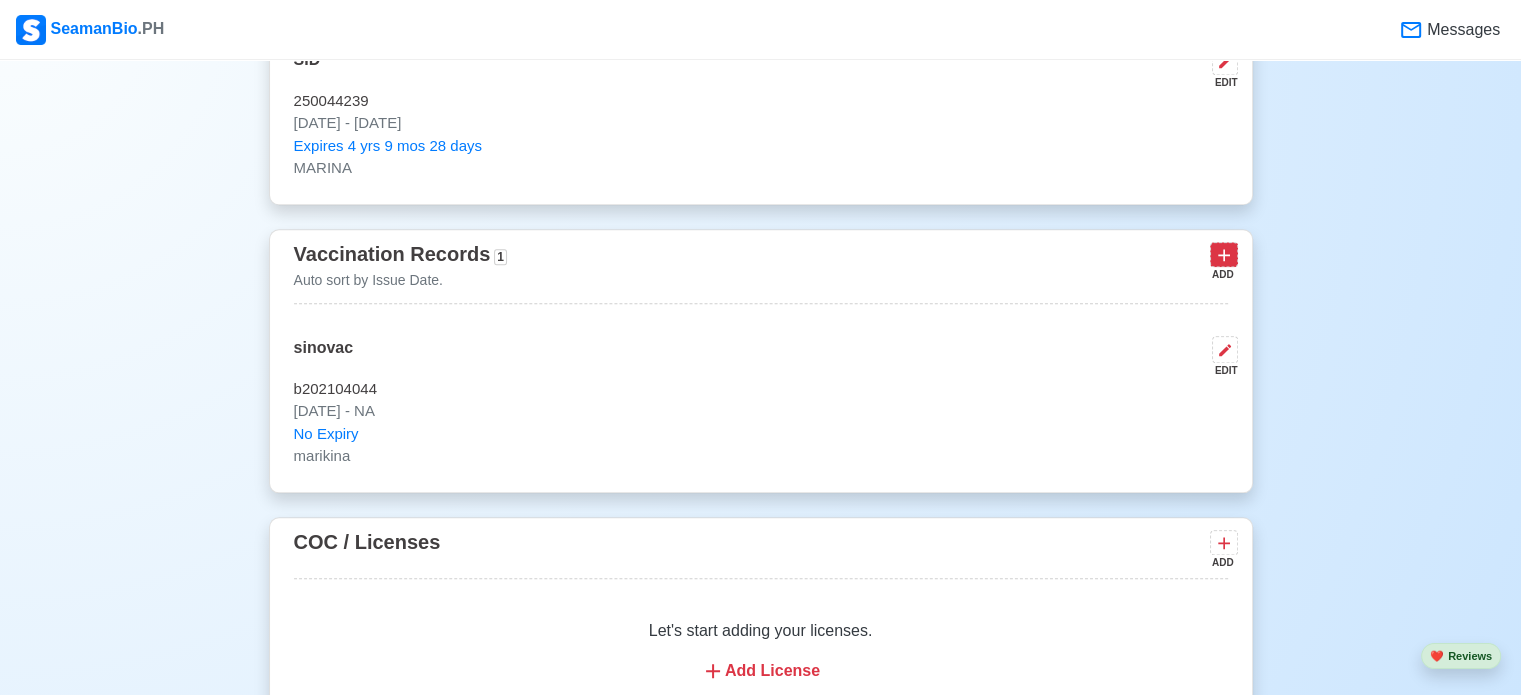 click 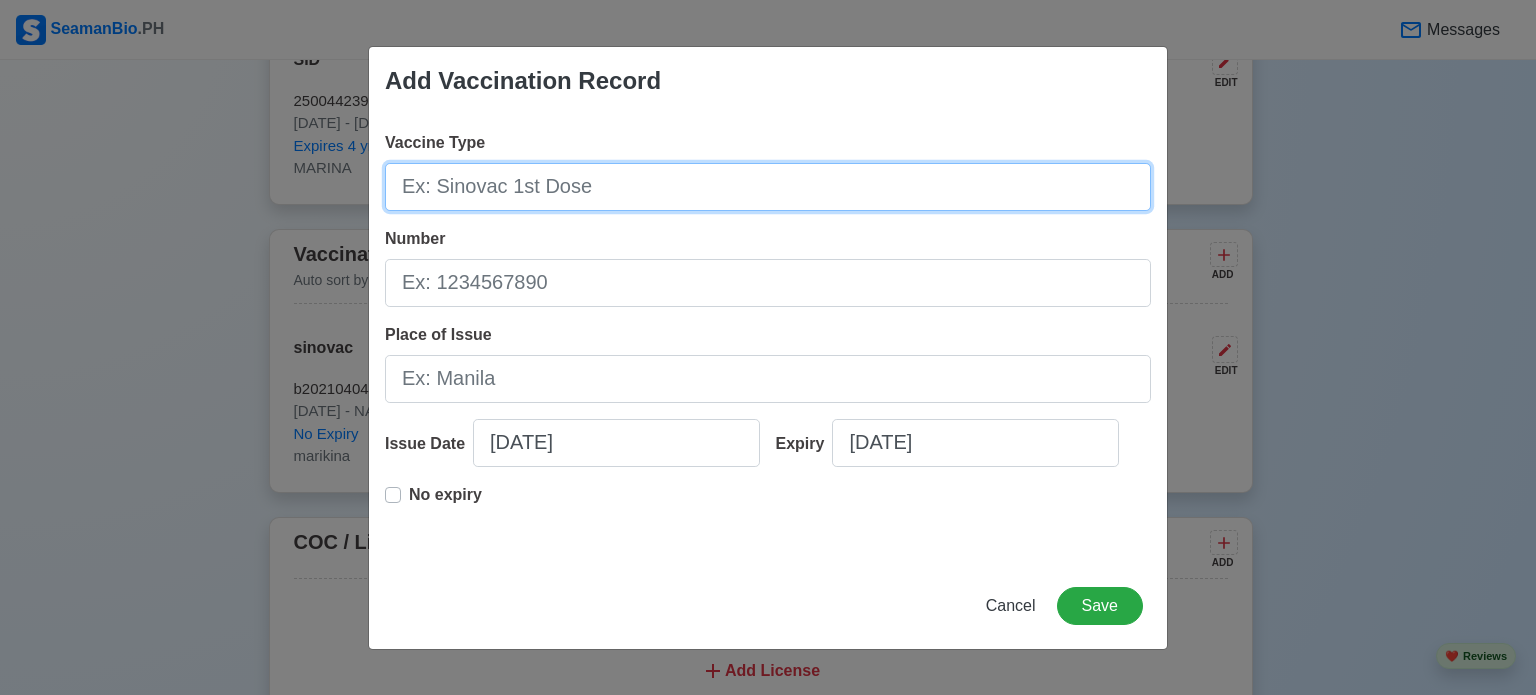 click on "Vaccine Type" at bounding box center (768, 187) 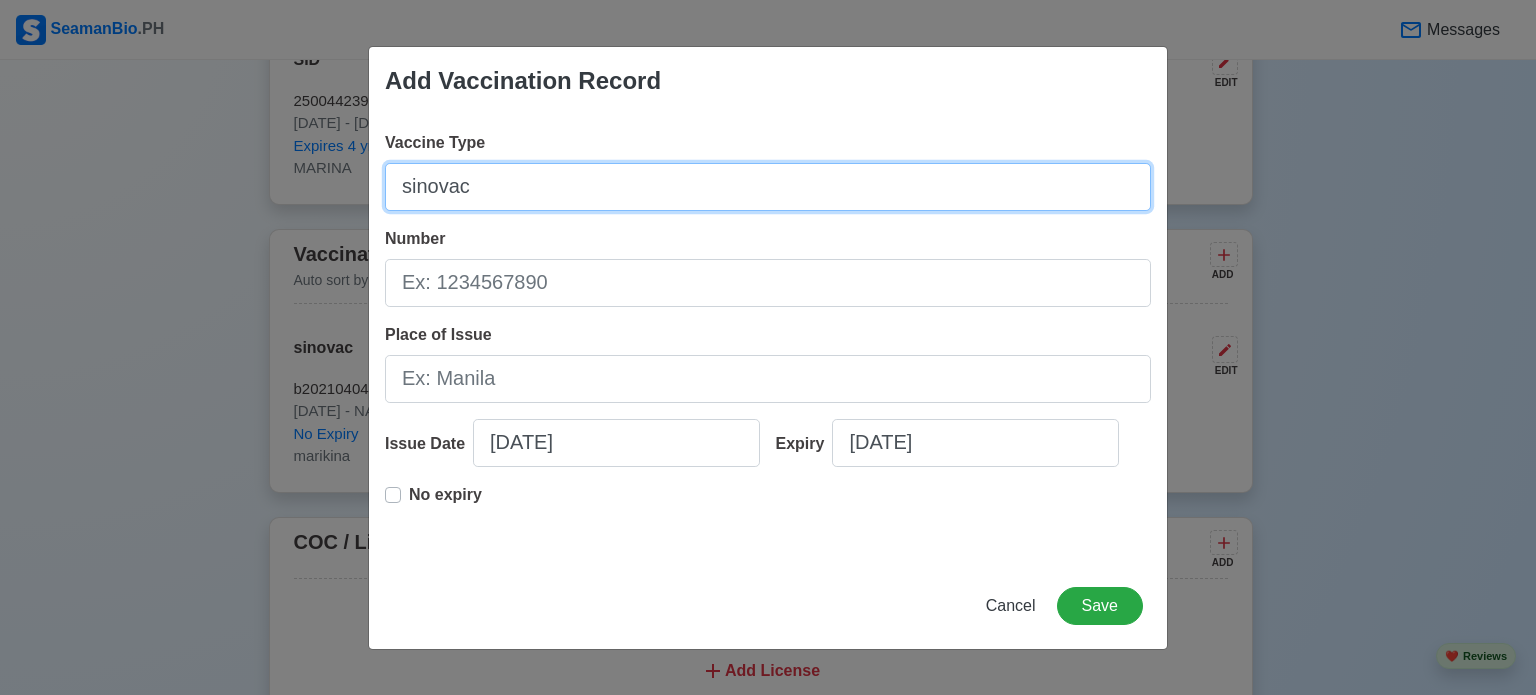 type on "sinovac" 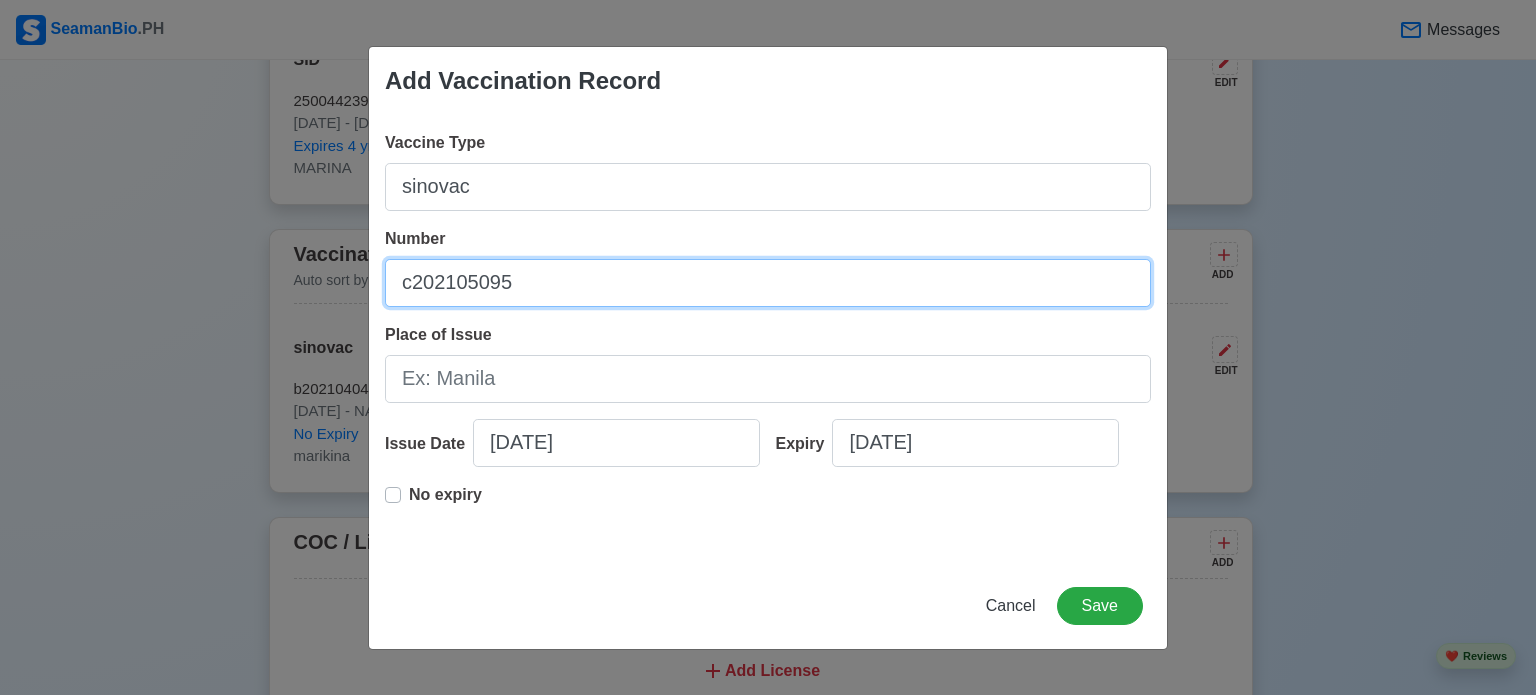 type on "c202105095" 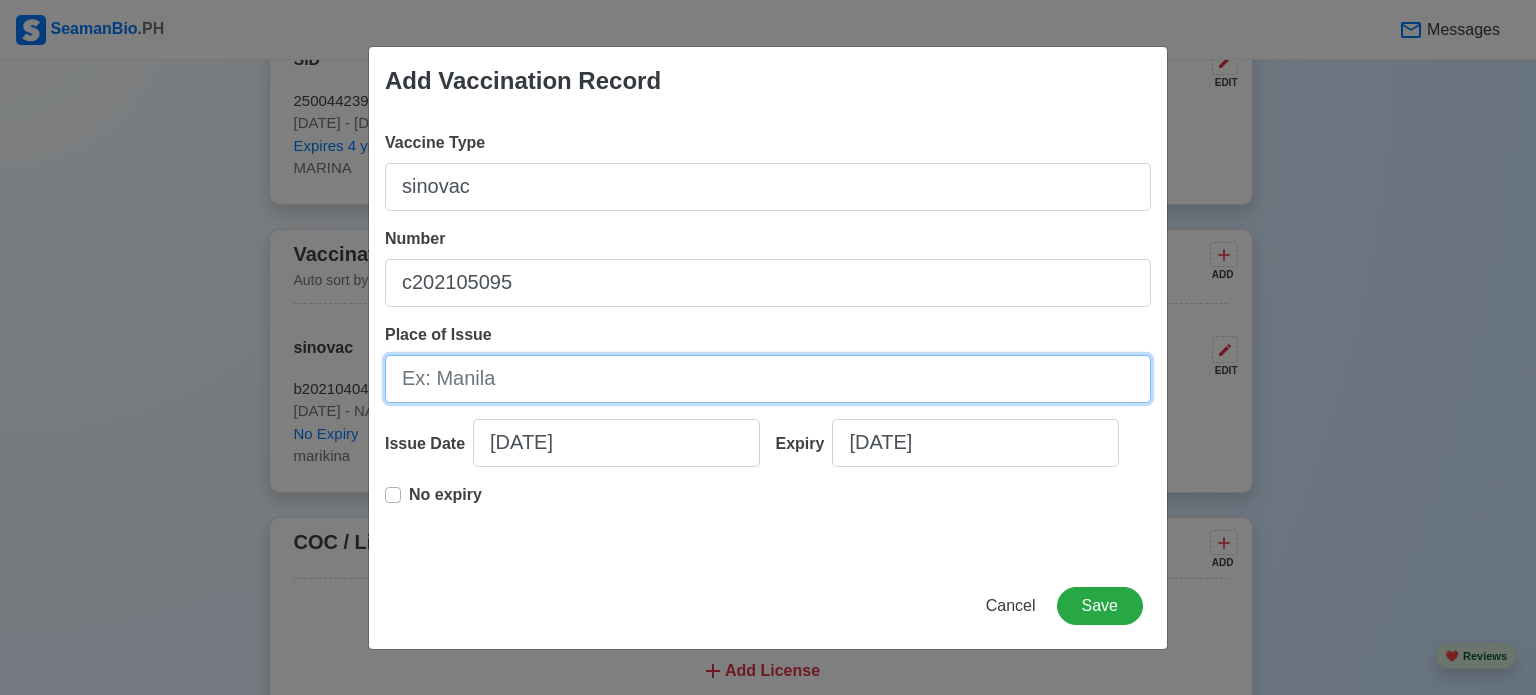 click on "Place of Issue" at bounding box center [768, 379] 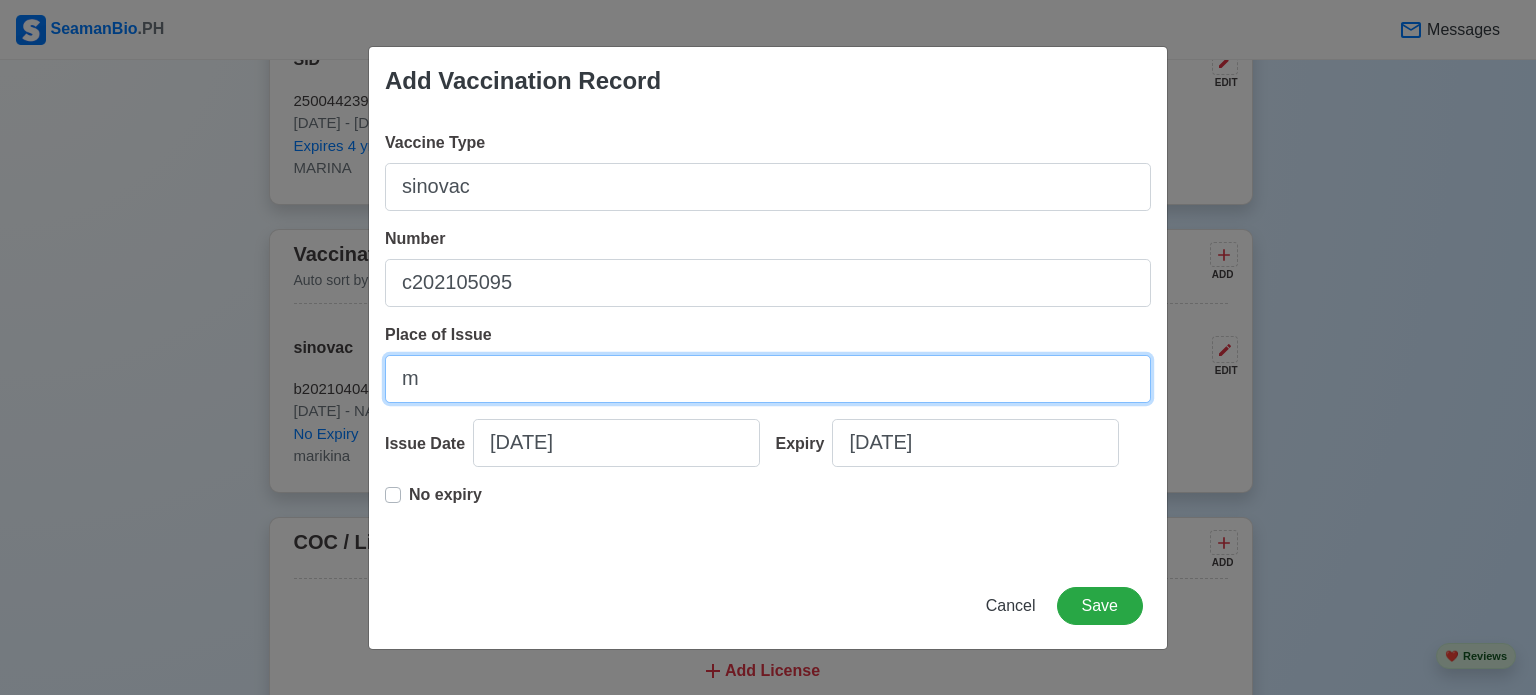 type on "marikina" 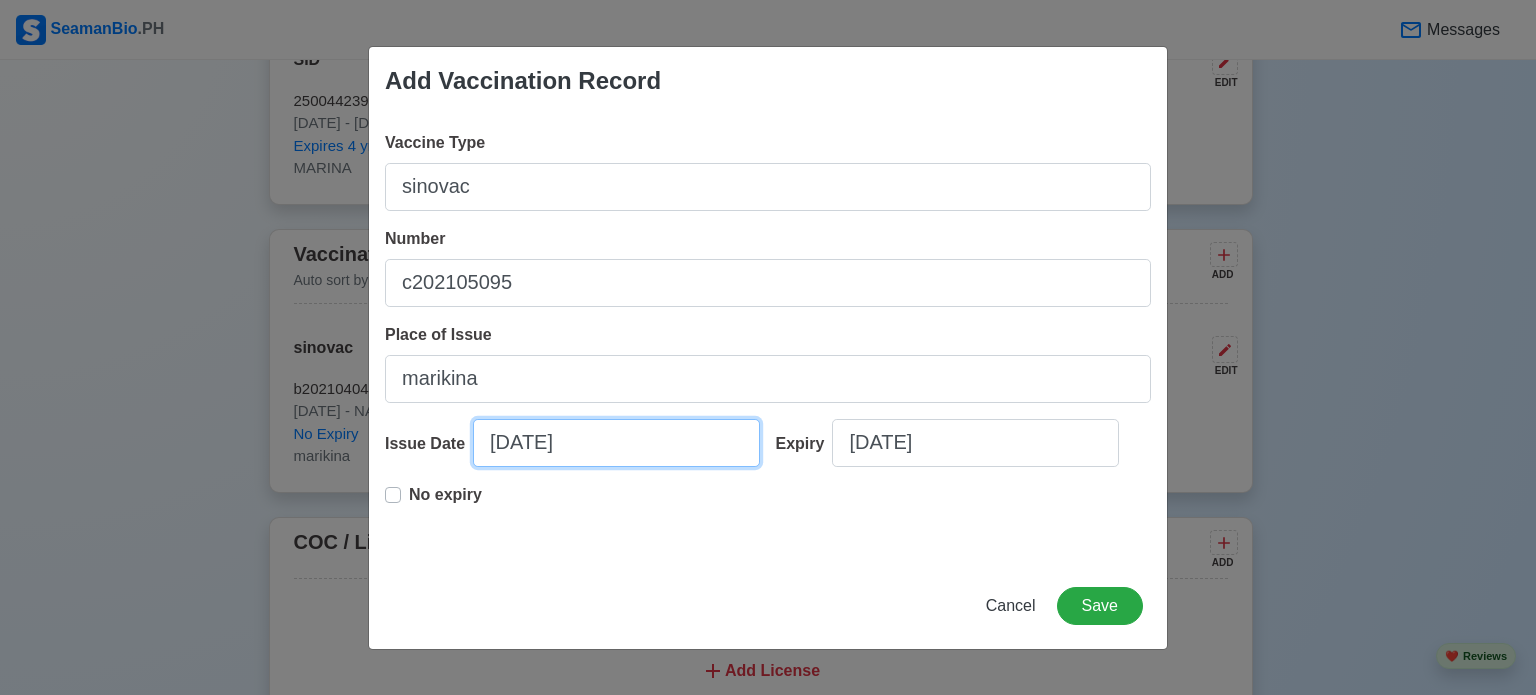 click on "[DATE]" at bounding box center [616, 443] 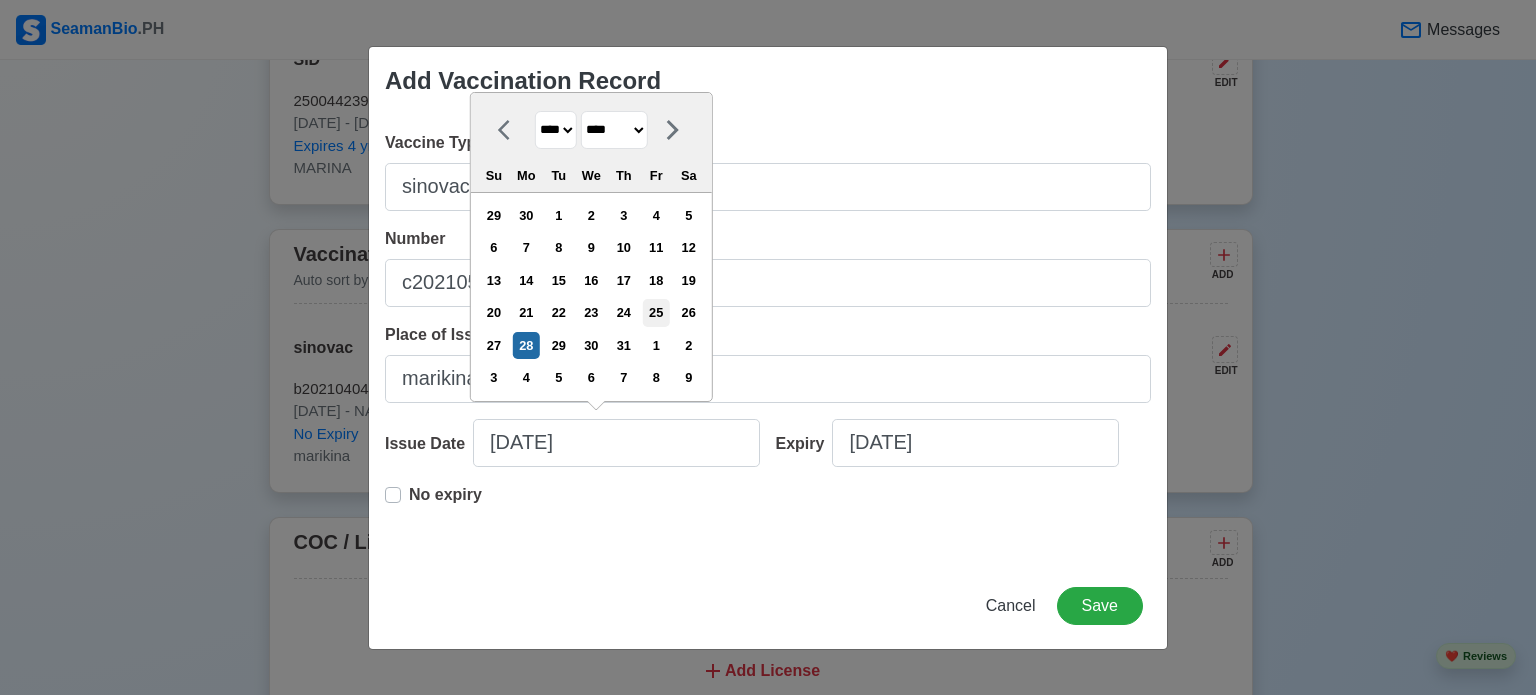 click on "25" at bounding box center [656, 312] 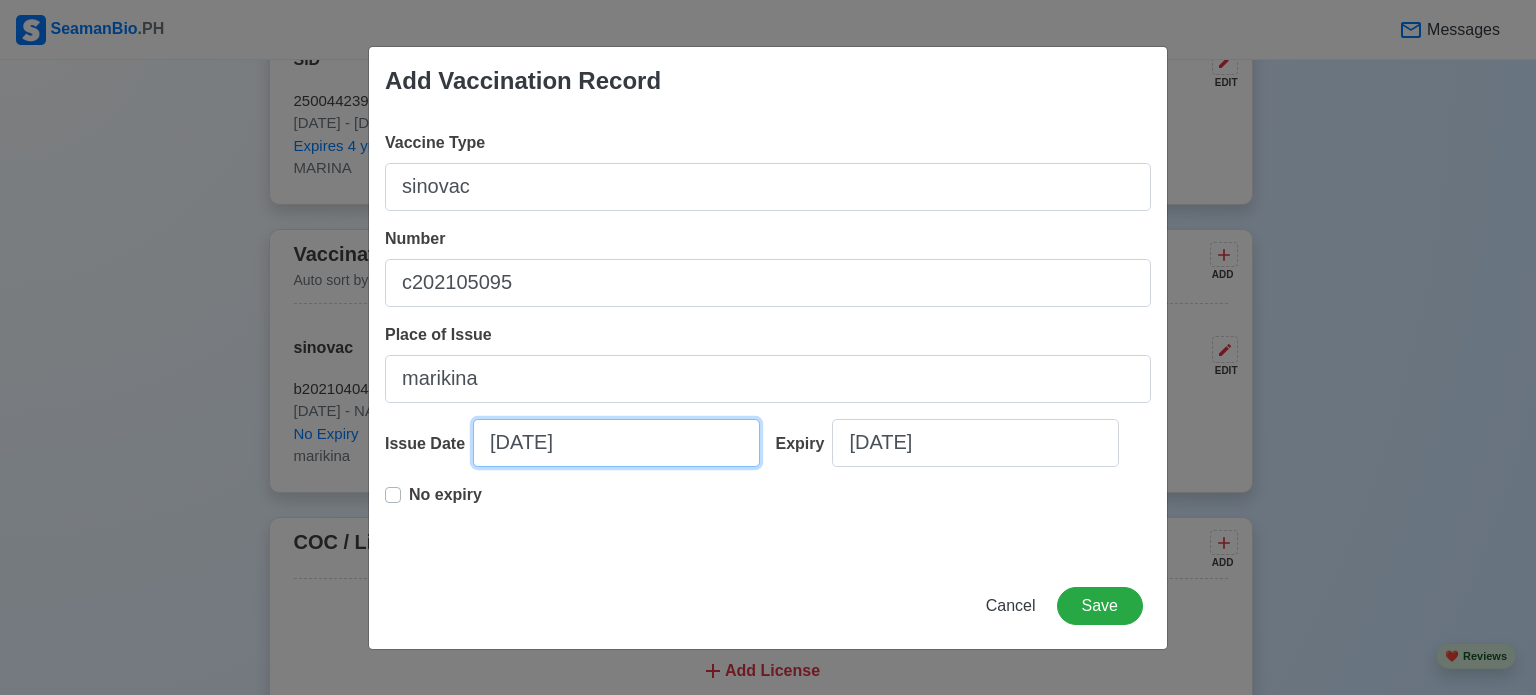 click on "[DATE]" at bounding box center (616, 443) 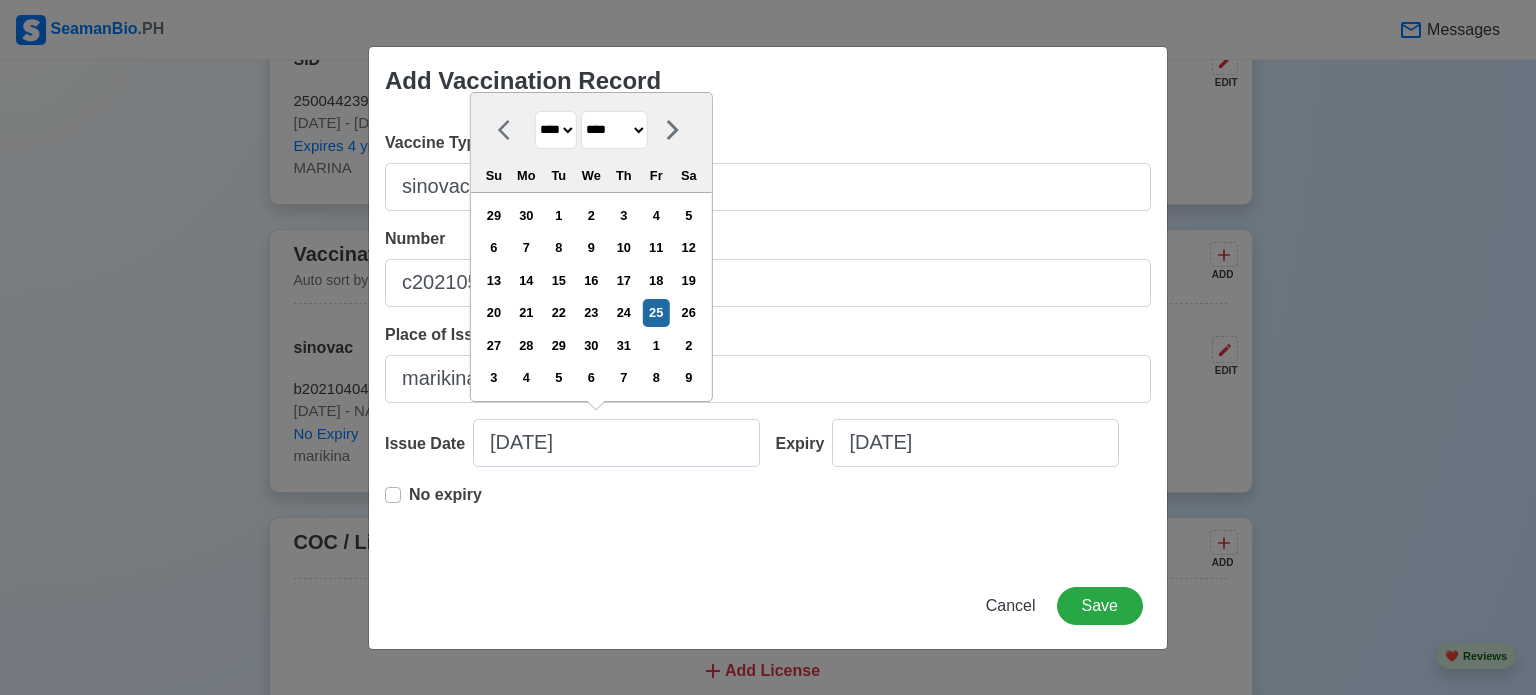 click on "******* ******** ***** ***** *** **** **** ****** ********* ******* ******** ********" at bounding box center [614, 130] 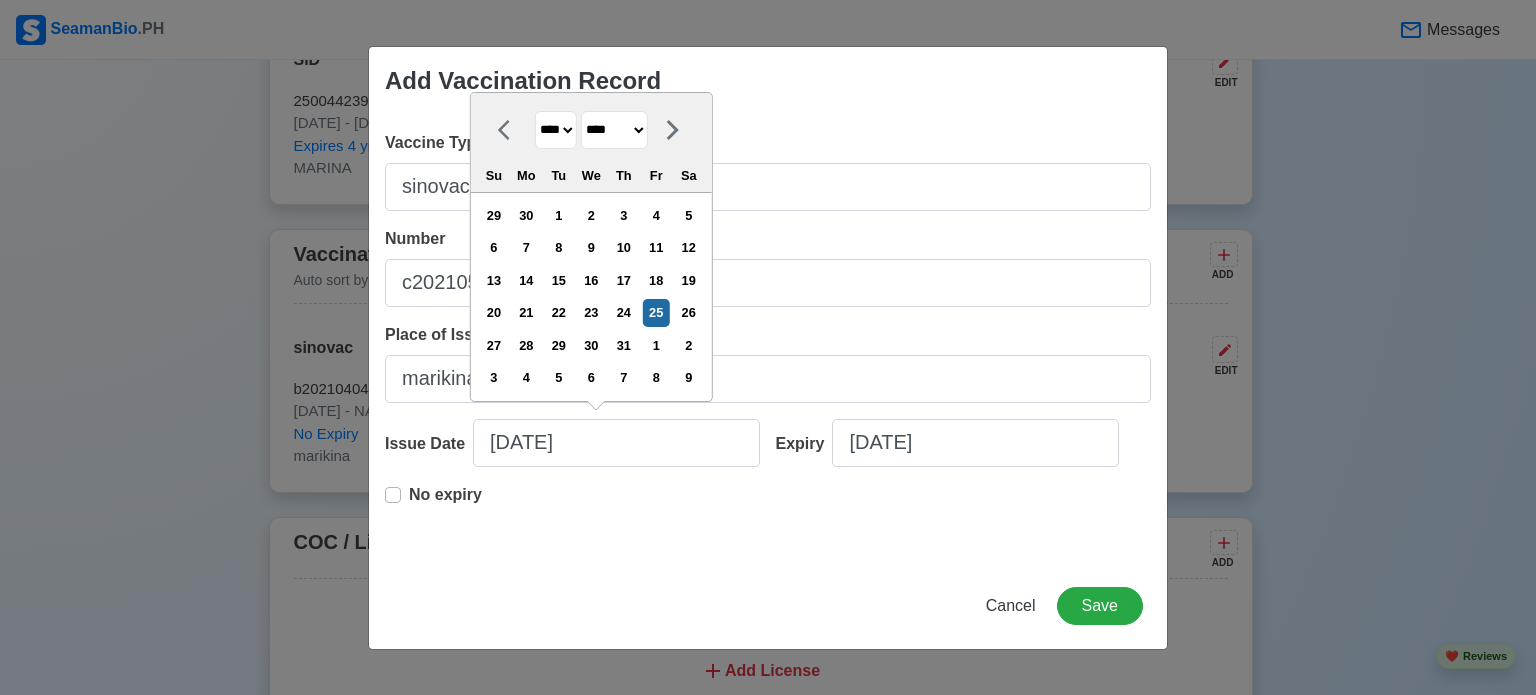 select on "****" 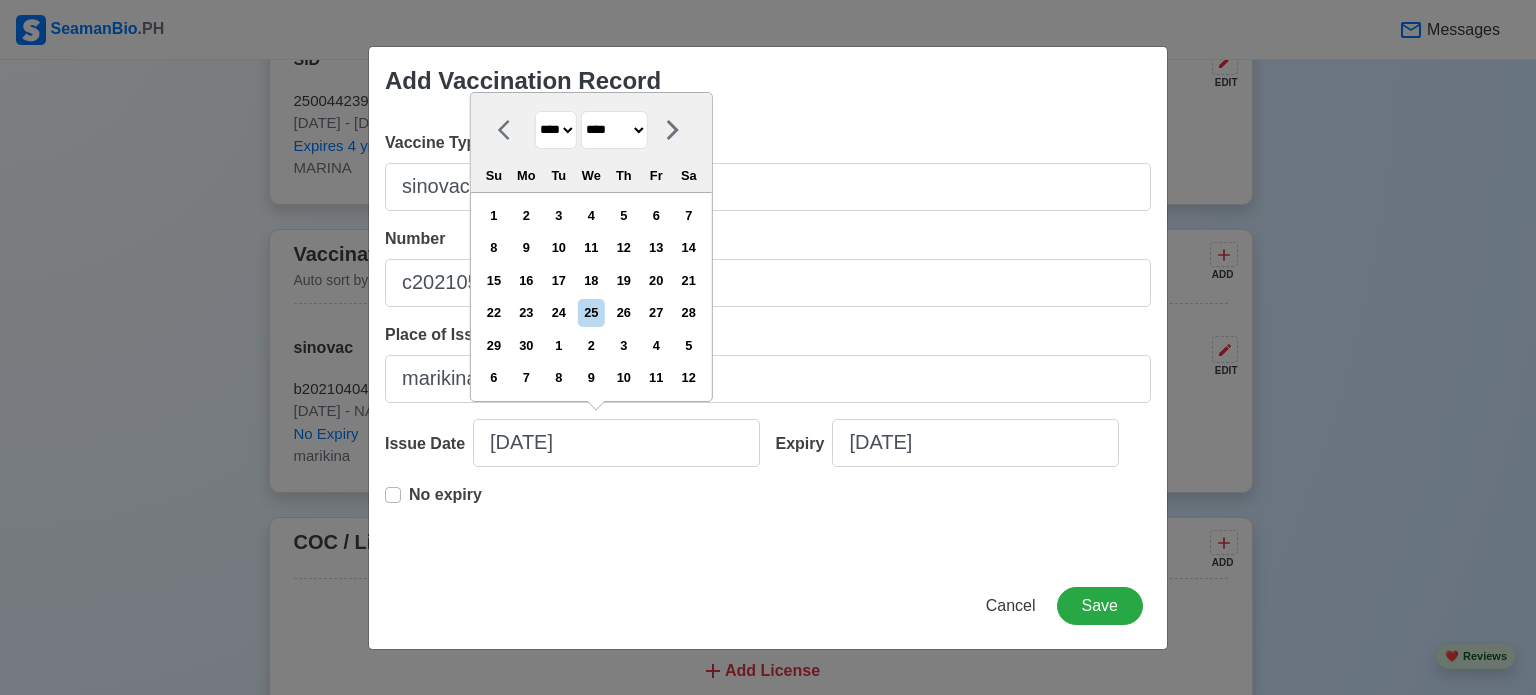 click on "**** **** **** **** **** **** **** **** **** **** **** **** **** **** **** **** **** **** **** **** **** **** **** **** **** **** **** **** **** **** **** **** **** **** **** **** **** **** **** **** **** **** **** **** **** **** **** **** **** **** **** **** **** **** **** **** **** **** **** **** **** **** **** **** **** **** **** **** **** **** **** **** **** **** **** **** **** **** **** **** **** **** **** **** **** **** **** **** **** **** **** **** **** **** **** **** **** **** **** **** **** **** **** **** **** ****" at bounding box center [556, 130] 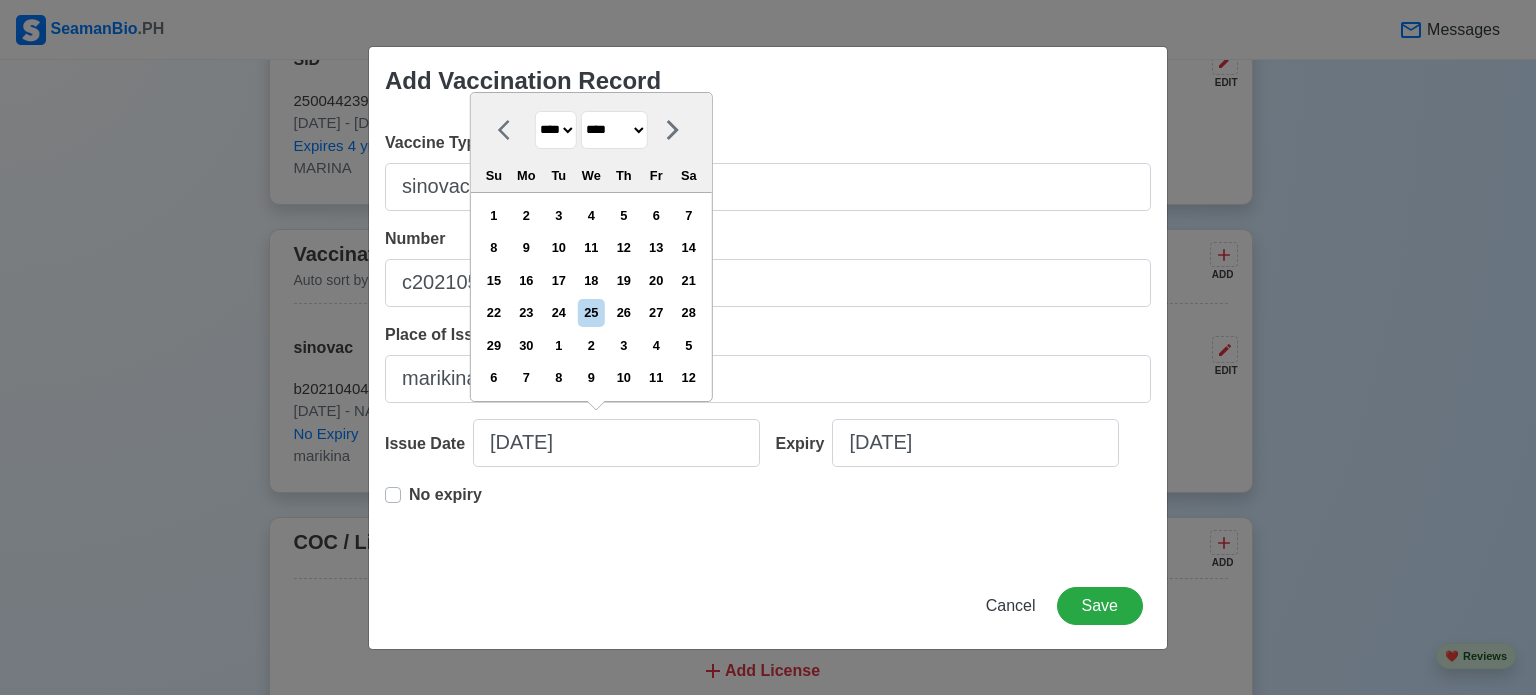 select on "****" 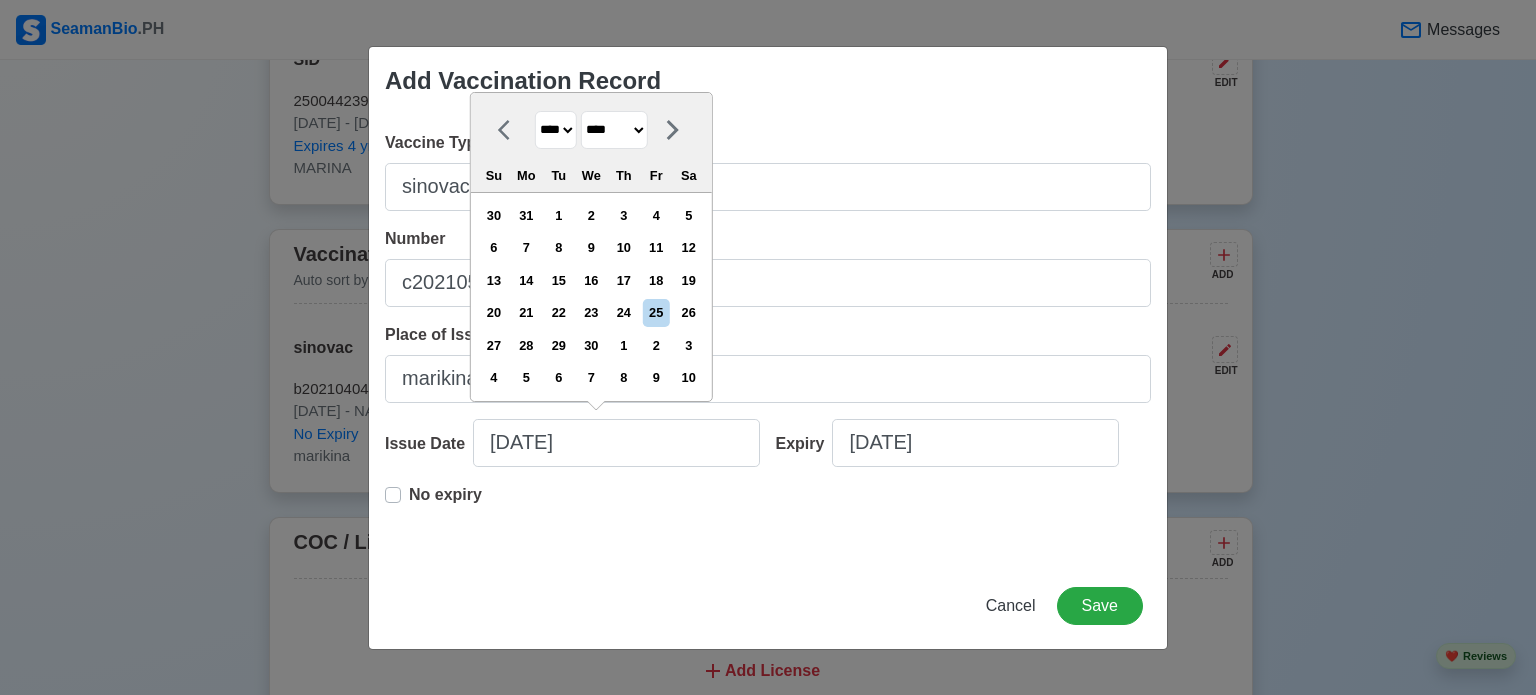 click on "25" at bounding box center [656, 312] 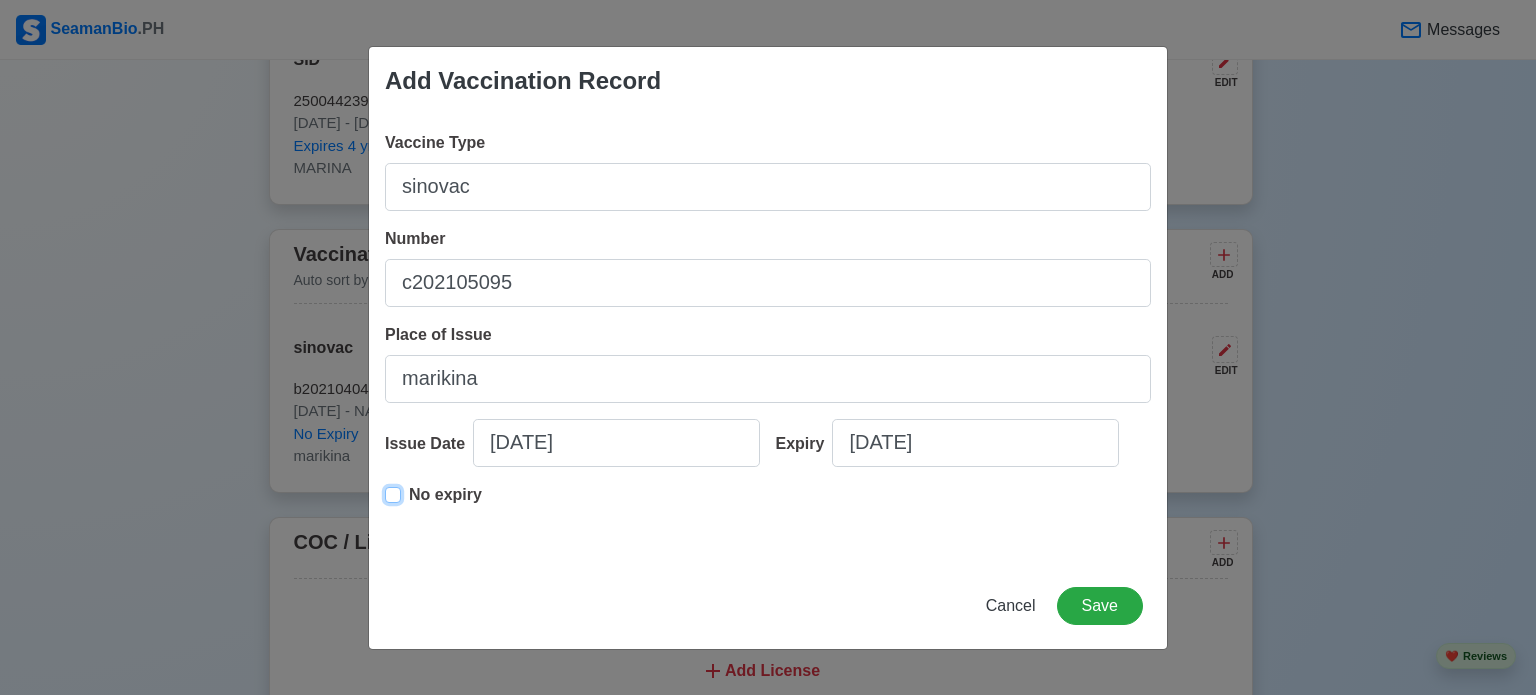 type on "[DATE]" 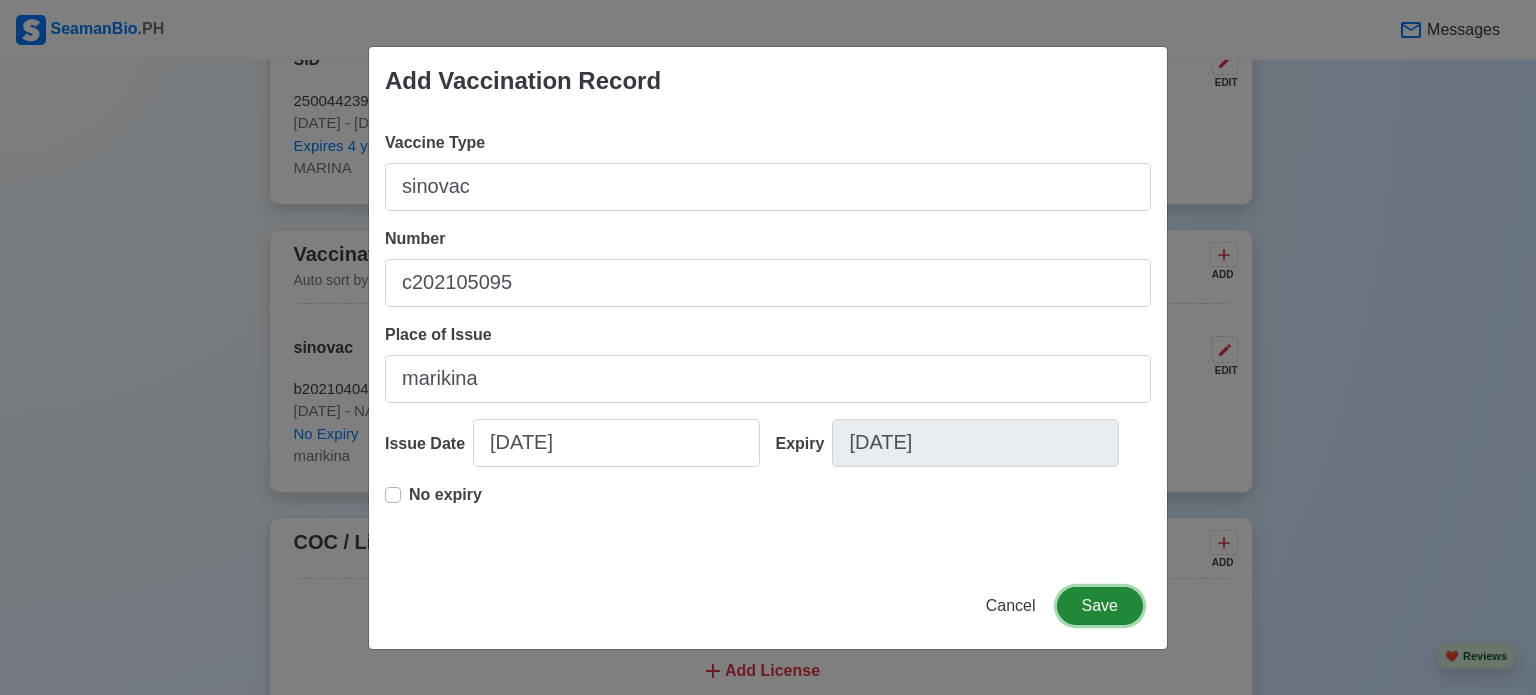 click on "Save" at bounding box center (1100, 606) 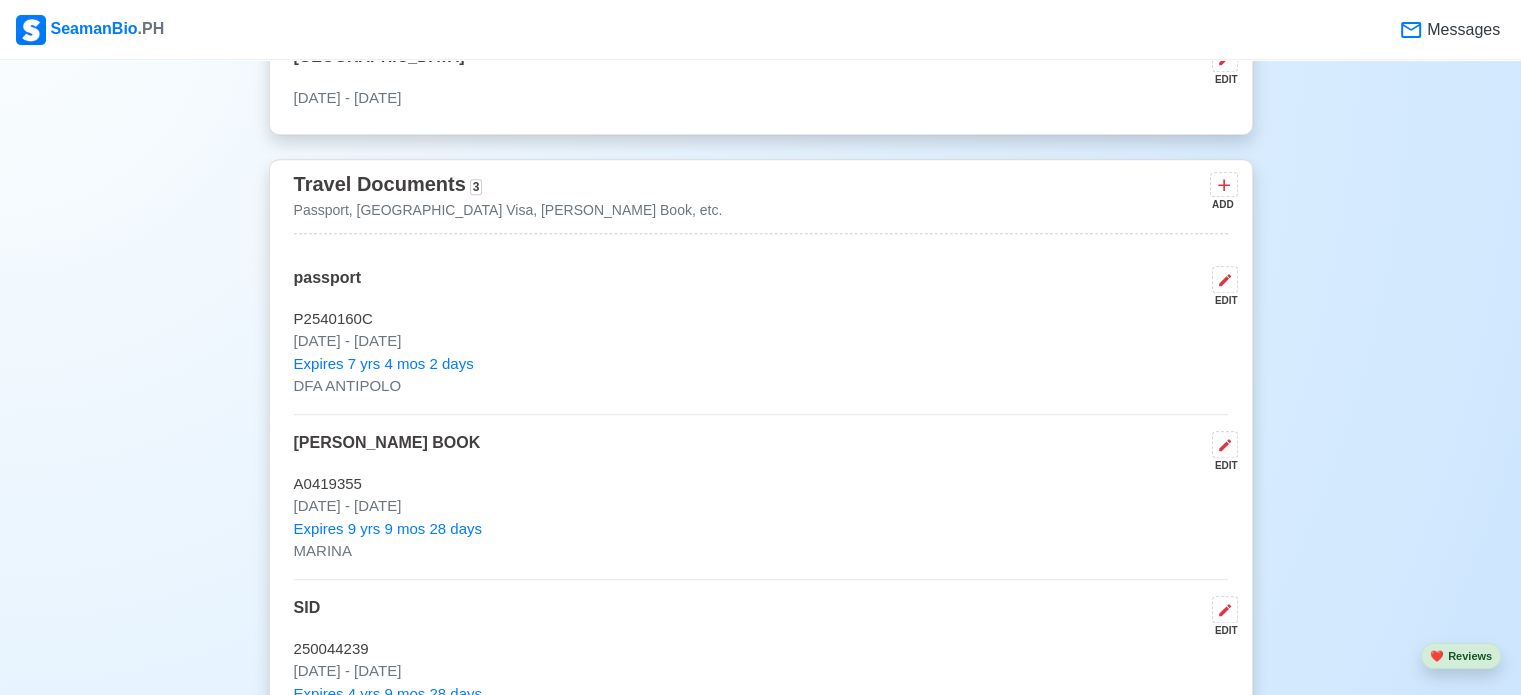 scroll, scrollTop: 1100, scrollLeft: 0, axis: vertical 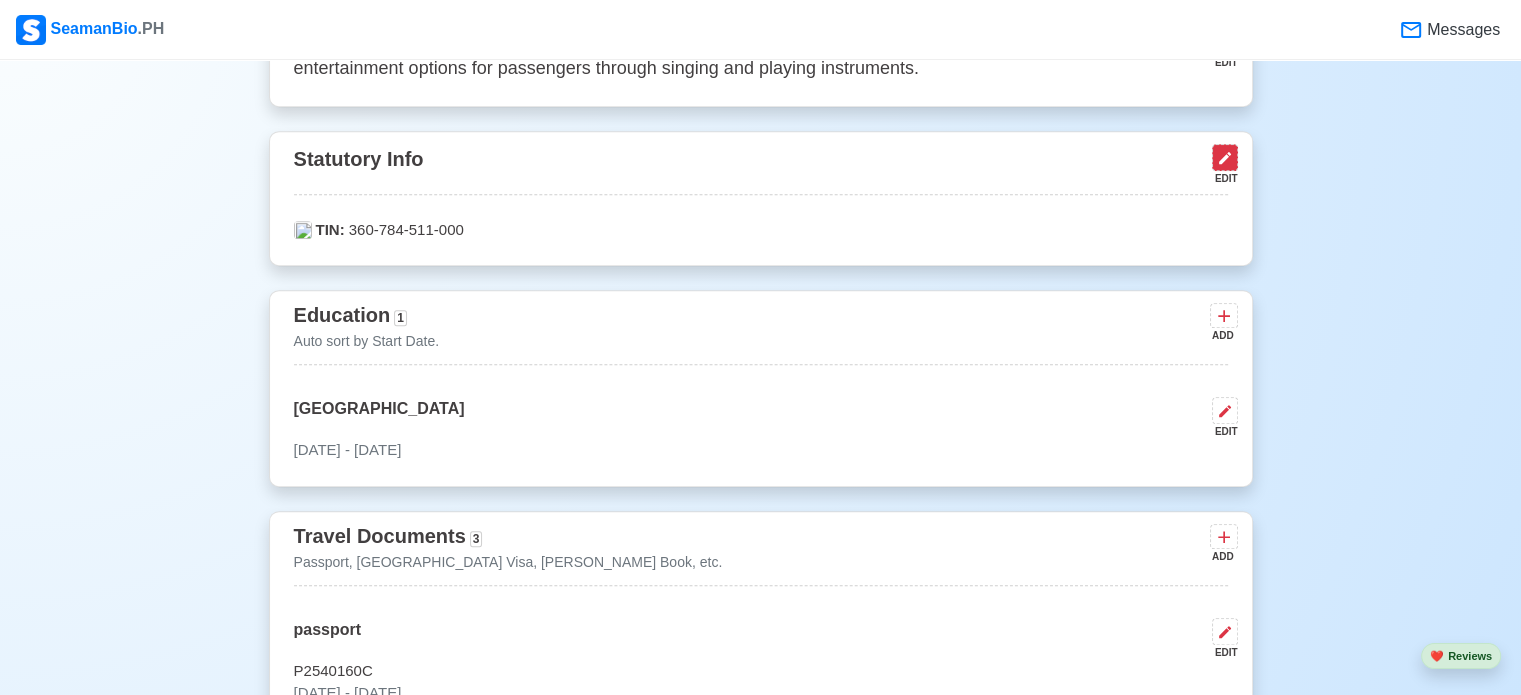 click 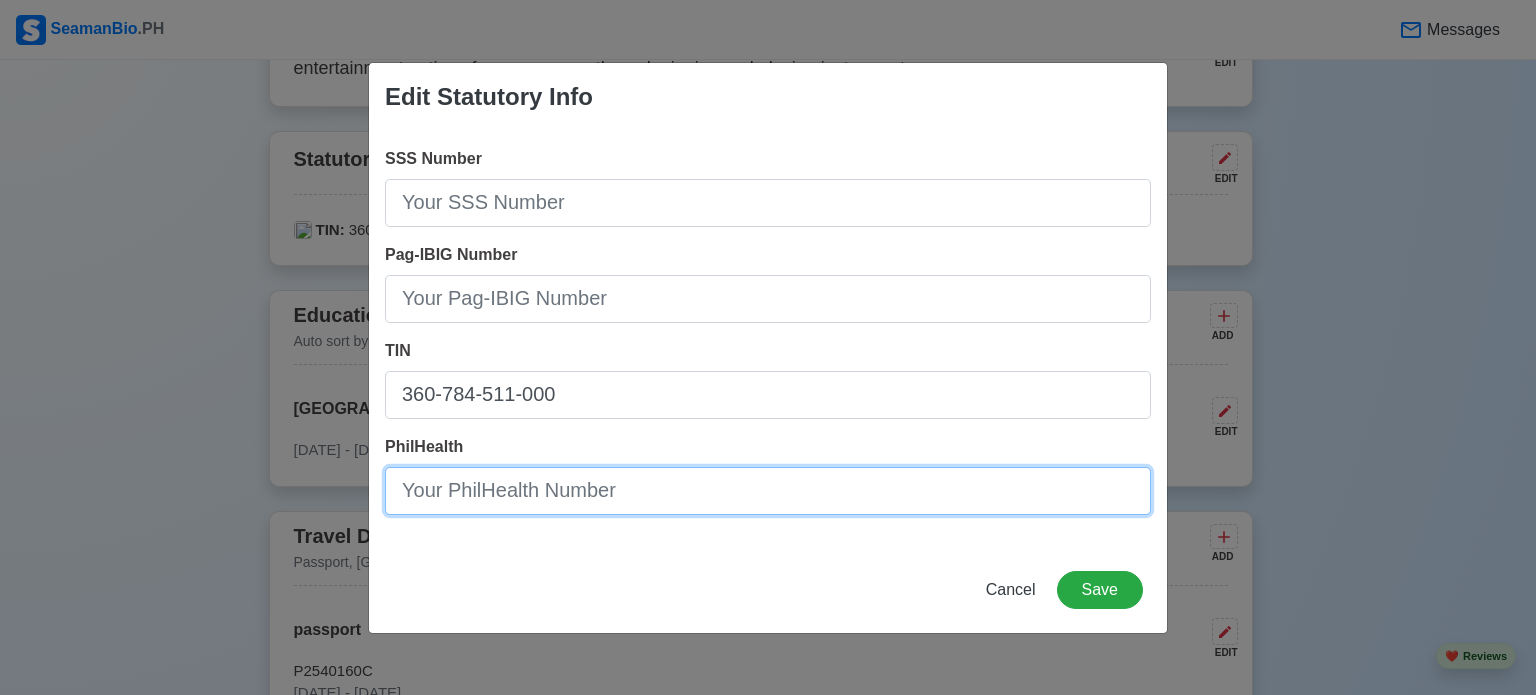 click on "PhilHealth" at bounding box center [768, 491] 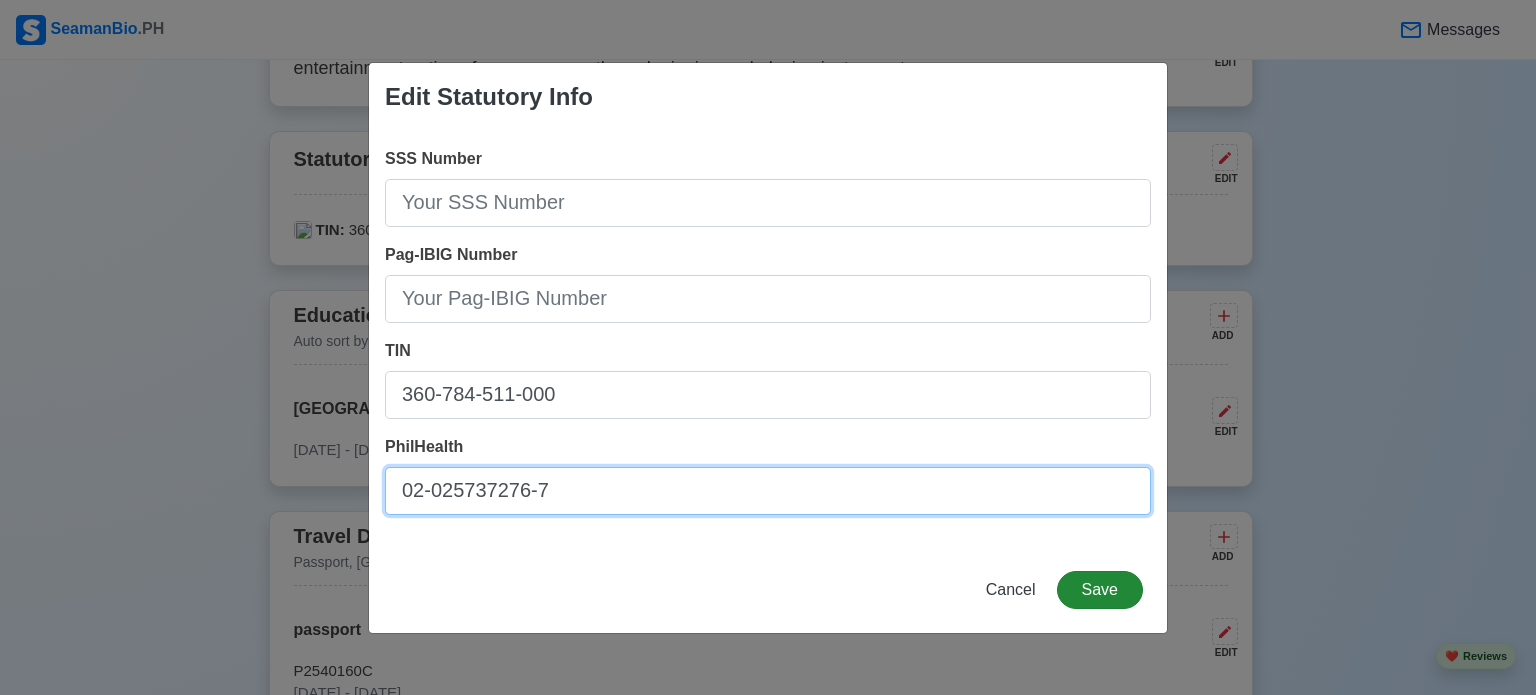 type on "02-025737276-7" 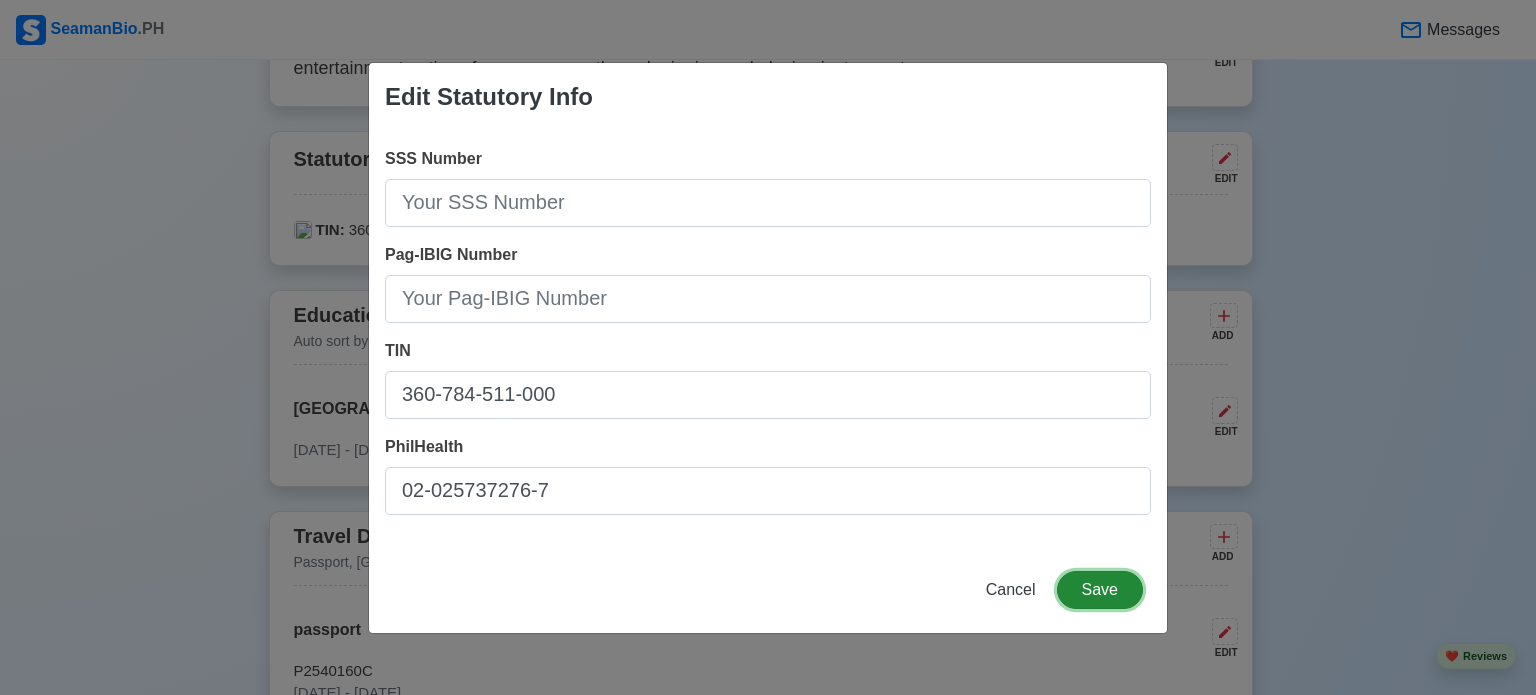 click on "Save" at bounding box center (1100, 590) 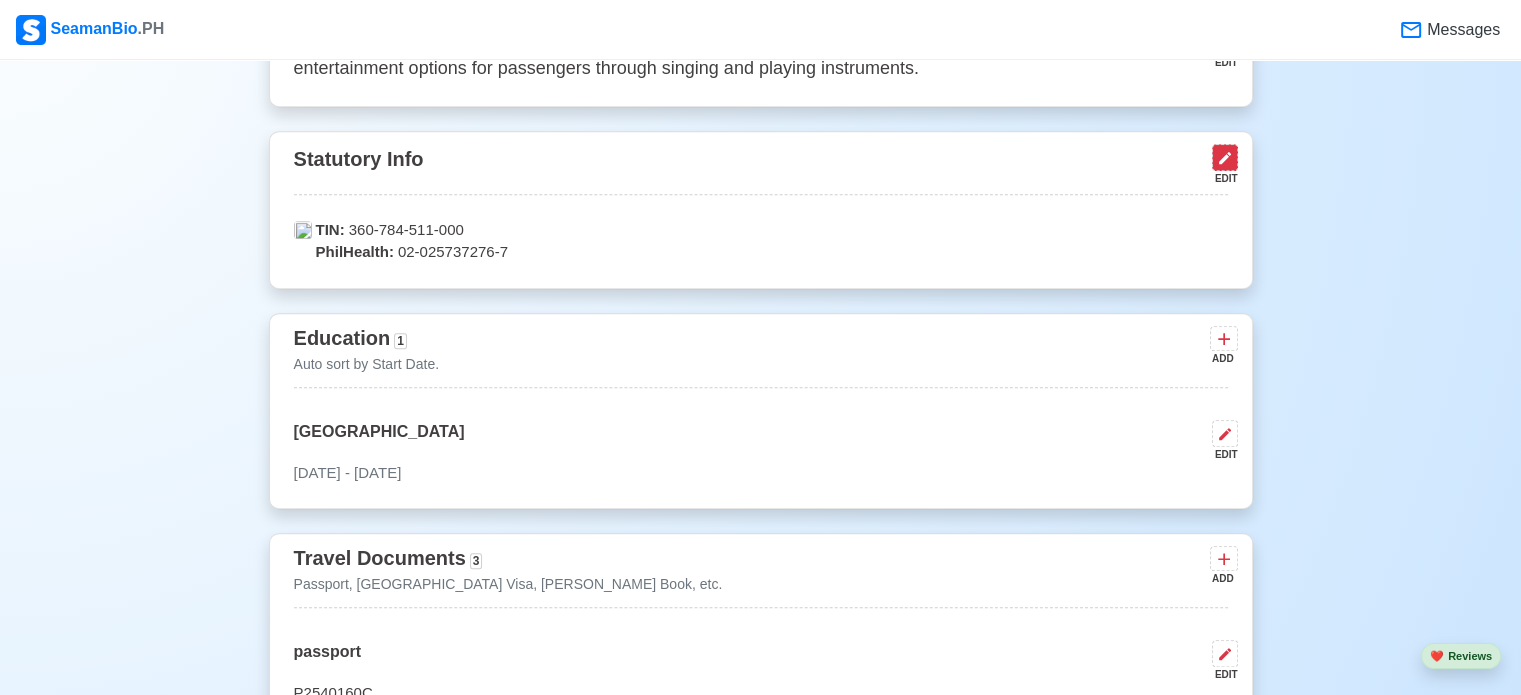 click 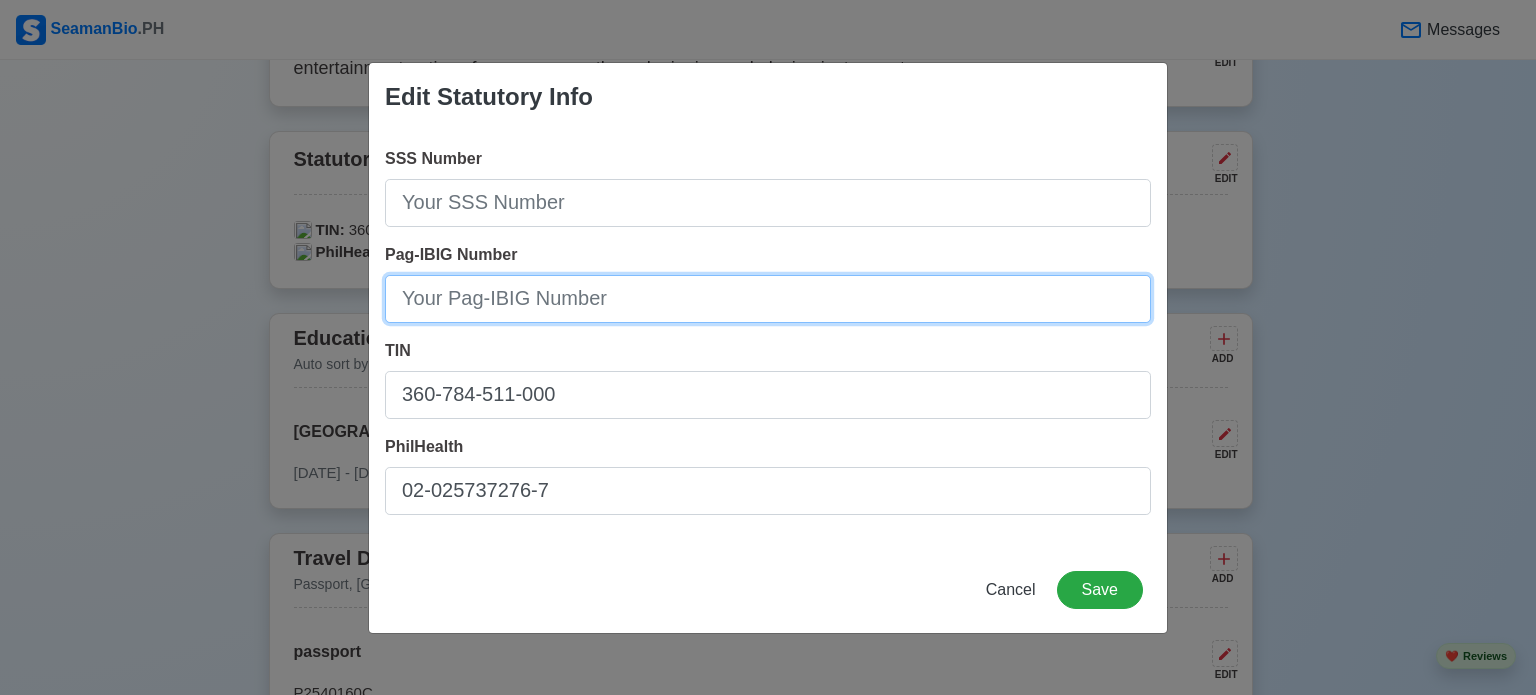 click on "Pag-IBIG Number" at bounding box center (768, 299) 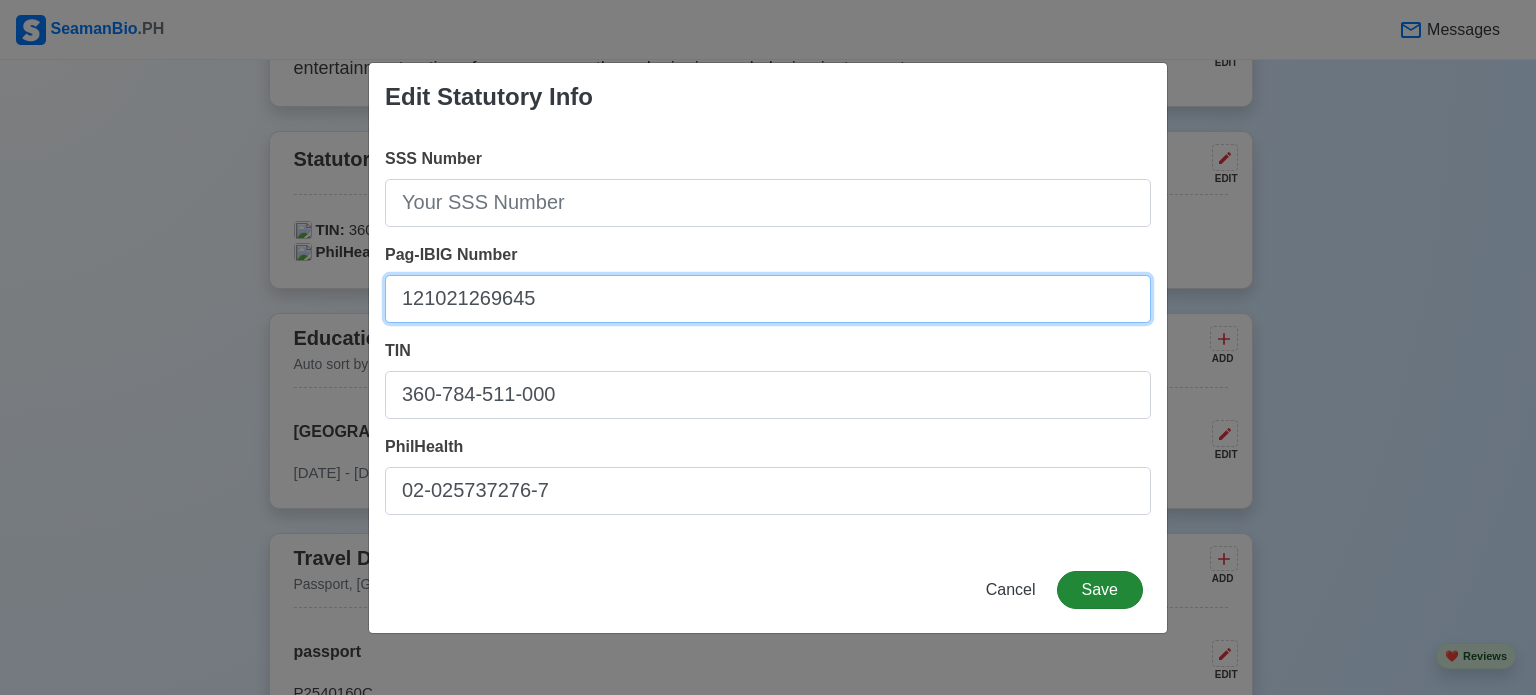 type on "121021269645" 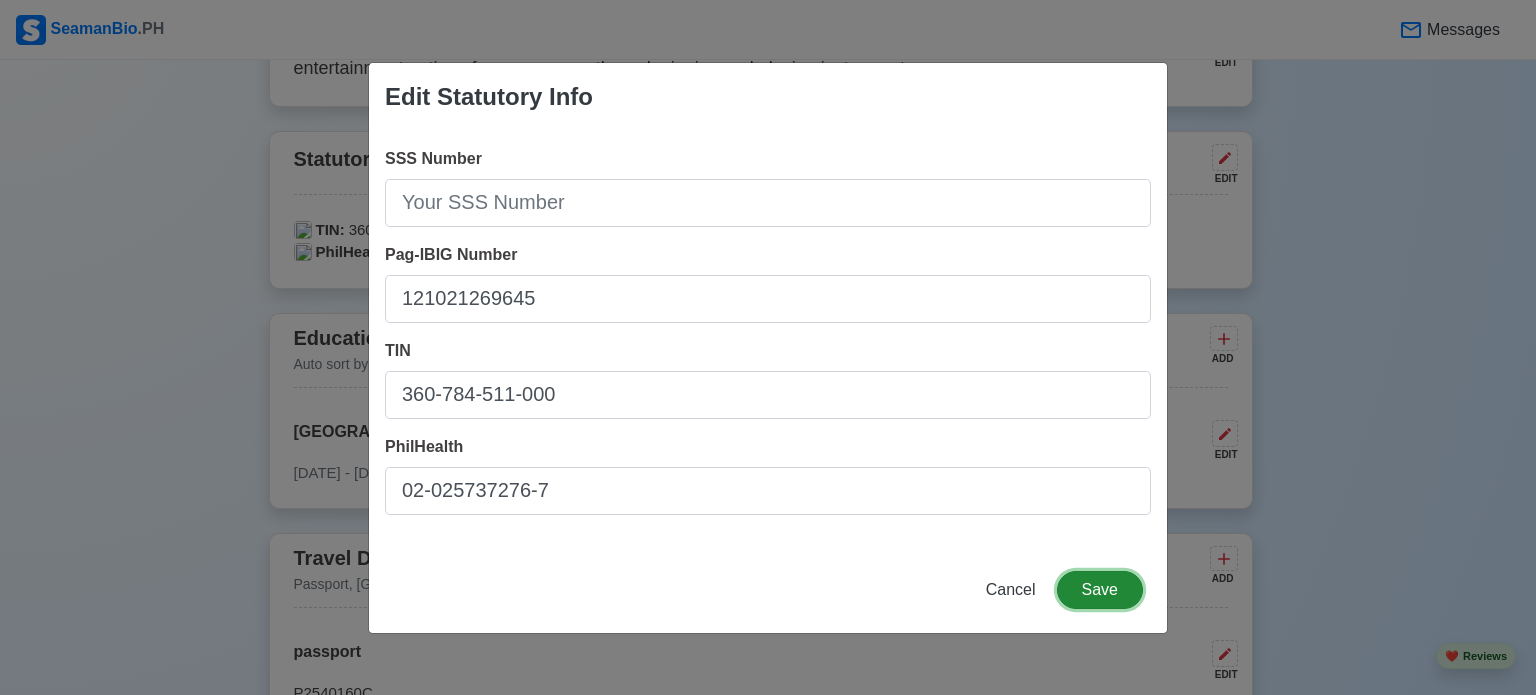 click on "Save" at bounding box center (1100, 590) 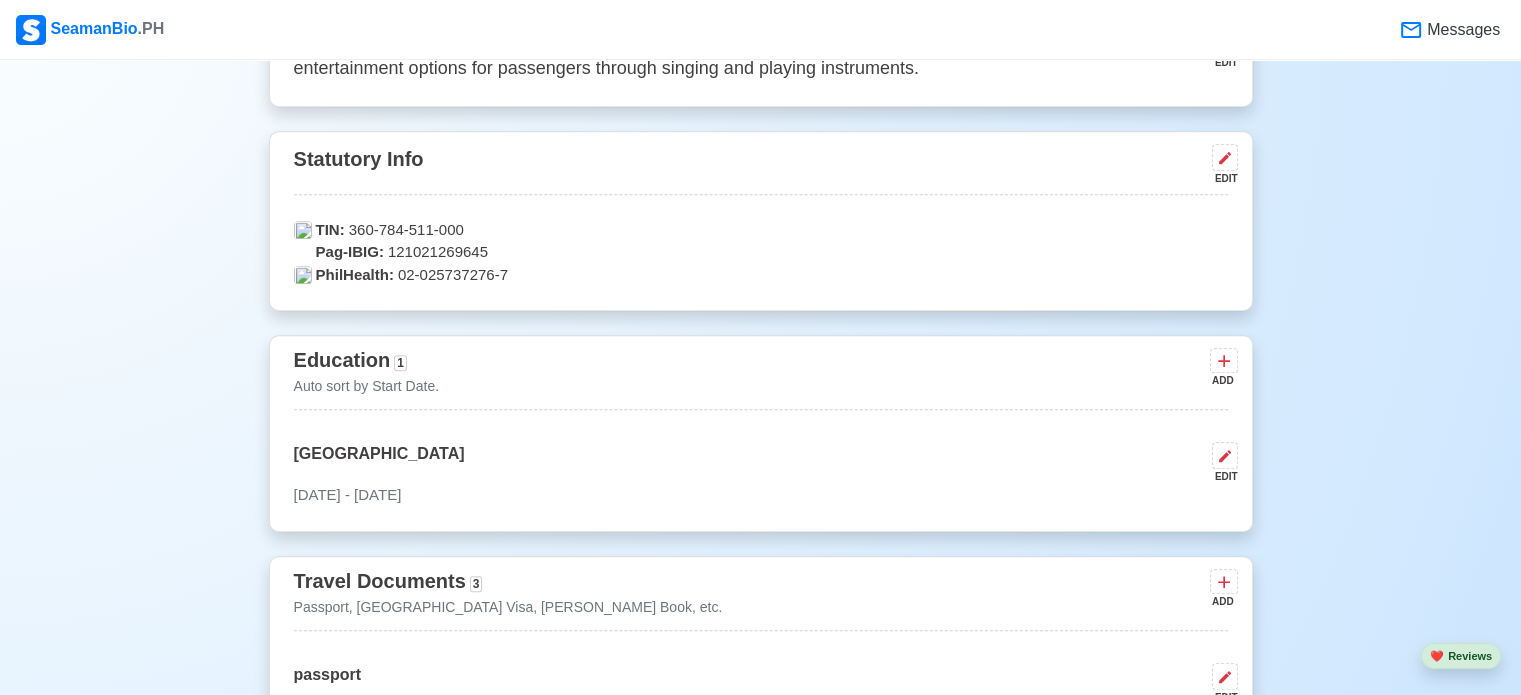 click on "New 🧑🏻‍💻   Practice Interview 🏬   Apply to Agencies 🔥 Apply Jobs 🚢   Log My Travels Your Action Items   🎯 Photo Education Training 4 Exp Change Upload KEENER BUNDA DOLLOSA Edit MUSICIAN Actively Looking for Job (16 yrs experience in rank) SRN  8711240101 [EMAIL_ADDRESS][DOMAIN_NAME] +639271408903 [DATE]   •  [DEMOGRAPHIC_DATA] [DEMOGRAPHIC_DATA]  •  Single 160.02  cm •  69  kg BLK [STREET_ADDRESS] BRGY. TUMANA, [GEOGRAPHIC_DATA] [GEOGRAPHIC_DATA]   🇵🇭 Availability Immediate Download & Convert to PDF 🎨 Choose Other CV Design ✍️ Add My Signature Objective To leverage musical skills on international marine vessels, utilizing creativity to boost crew morale and providing entertainment options for passengers through singing and playing instruments. EDIT Statutory Info EDIT TIN: 360-784-511-000 Pag-IBIG: 121021269645 PhilHealth: 02-025737276-7 Education 1 Auto sort by Start Date. ADD marikina high school EDIT [DATE] - [DATE] Travel Documents 3 Passport, [GEOGRAPHIC_DATA] Visa, [PERSON_NAME] Book, etc. ADD EDIT 2" at bounding box center (760, 2007) 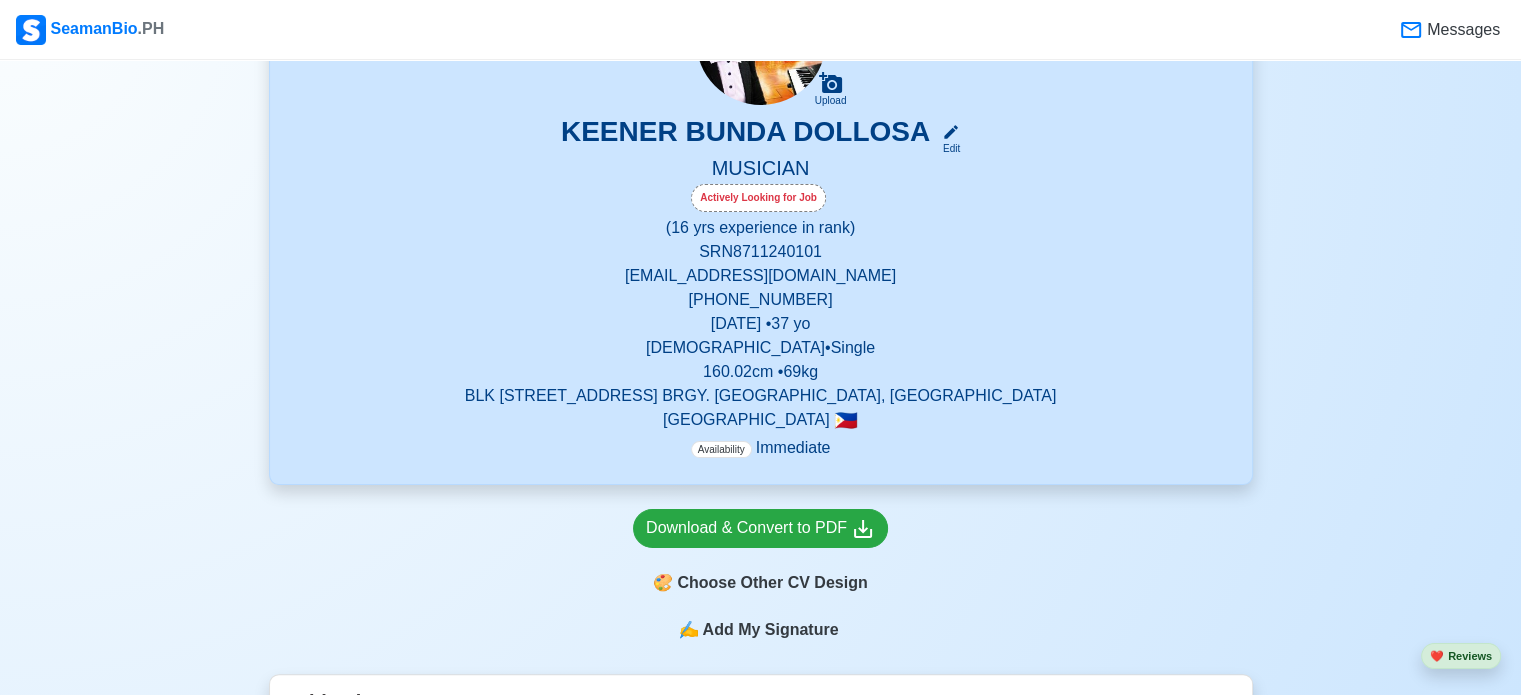 scroll, scrollTop: 500, scrollLeft: 0, axis: vertical 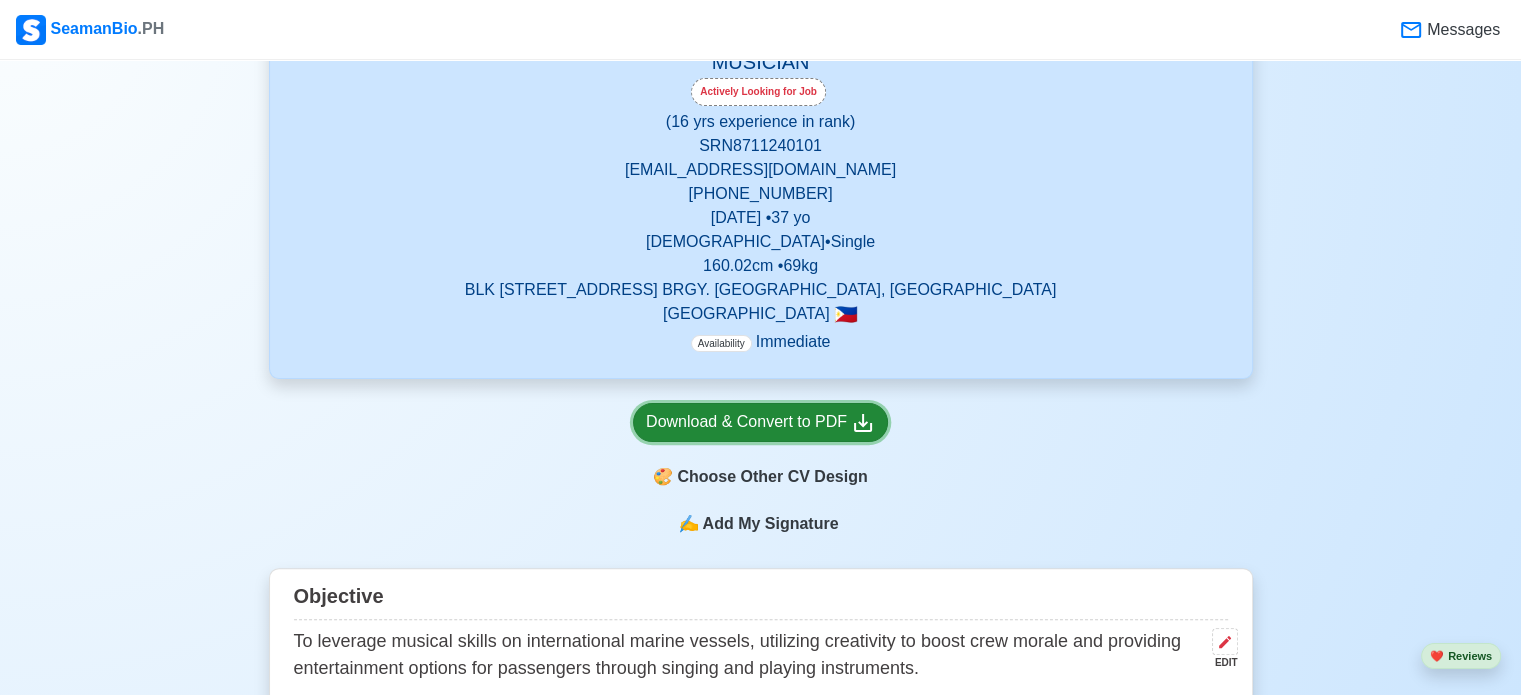 click on "Download & Convert to PDF" at bounding box center (760, 422) 